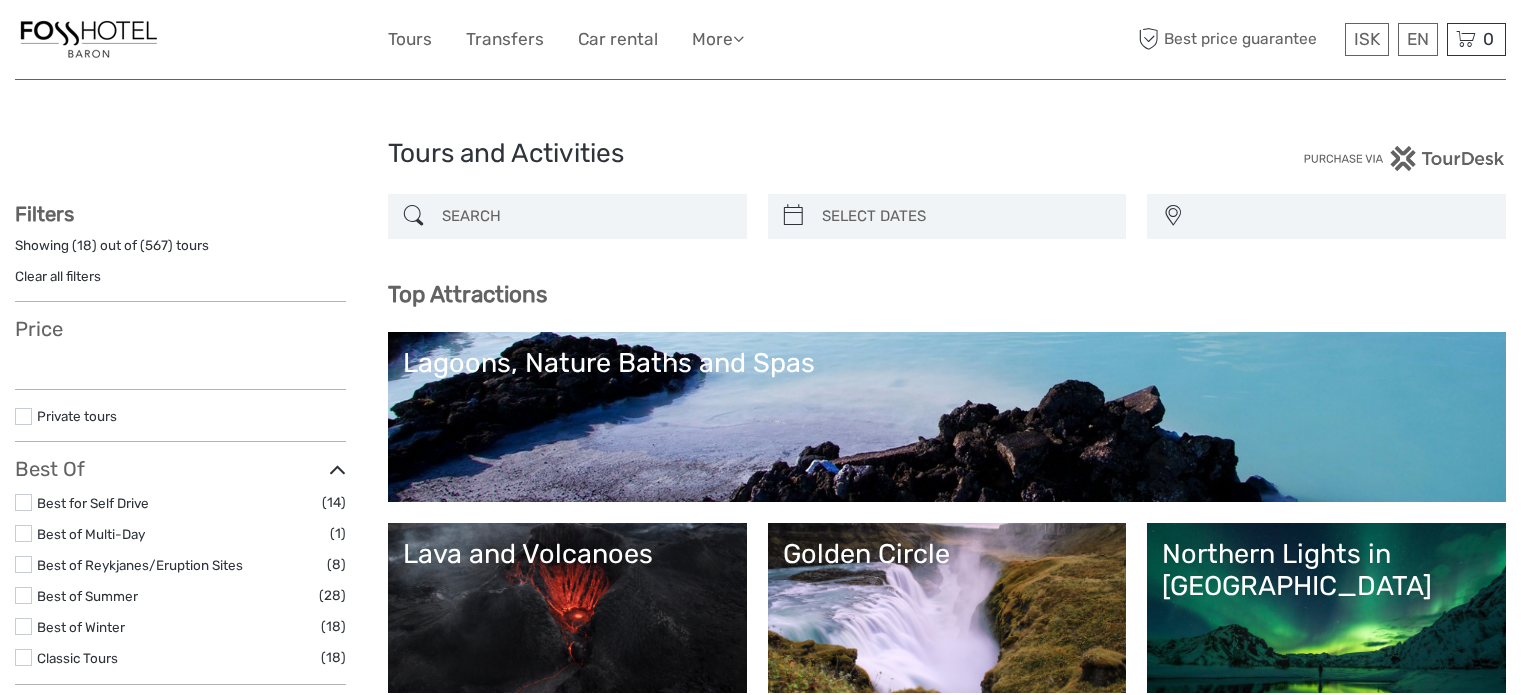 select 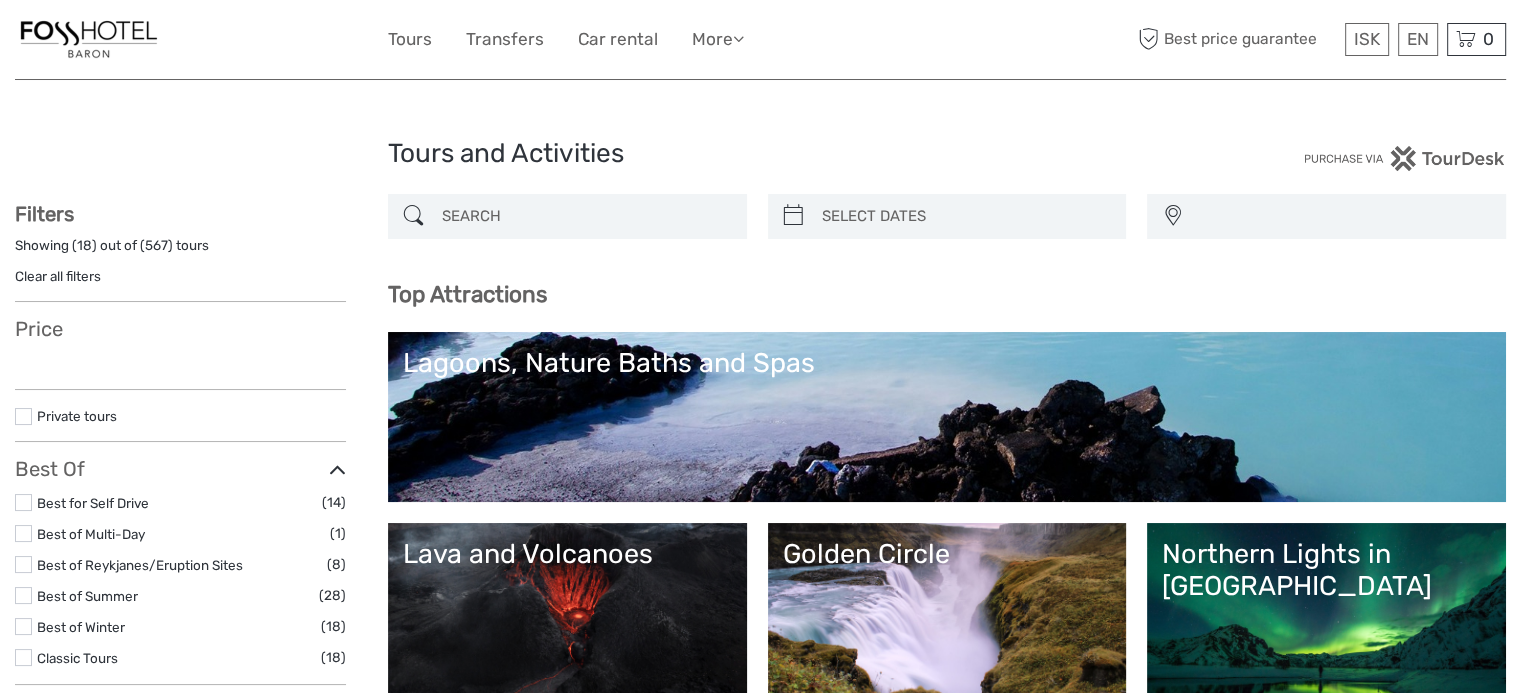 select 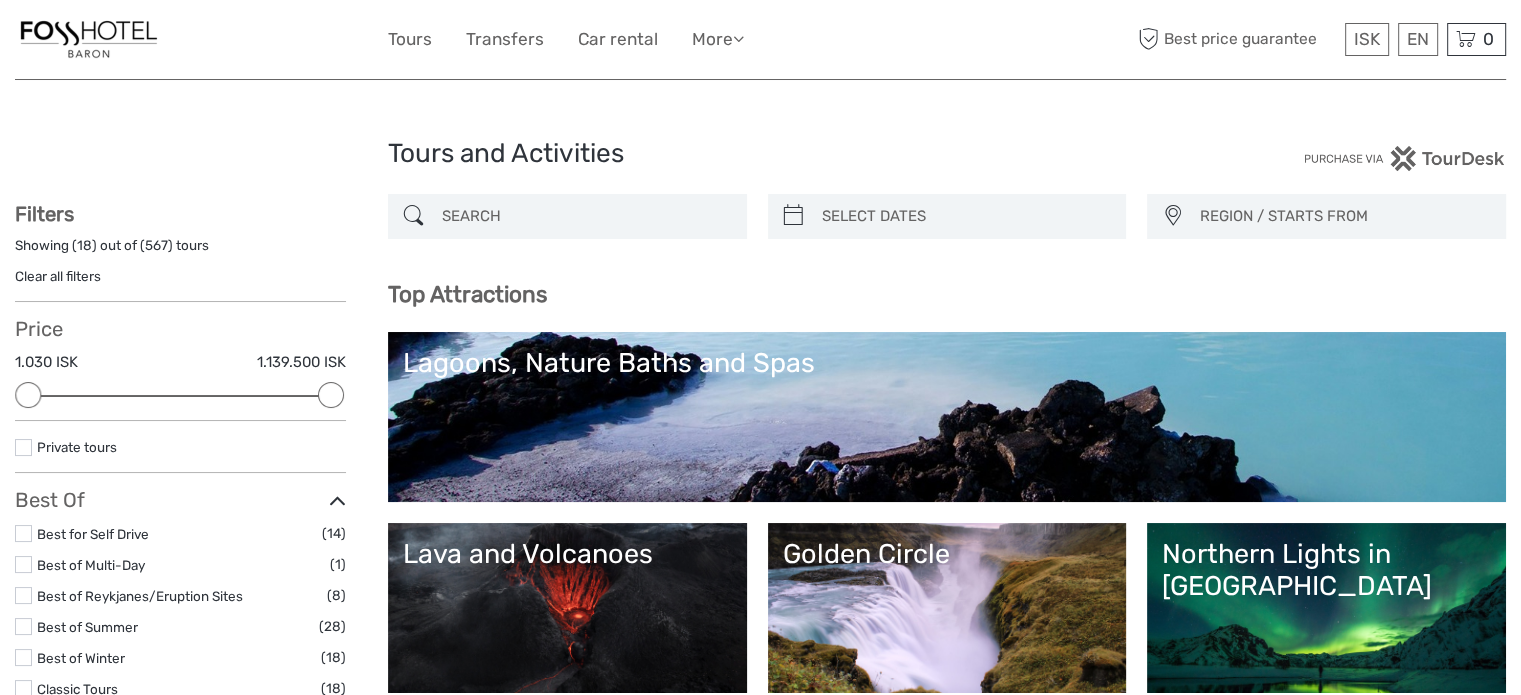 scroll, scrollTop: 0, scrollLeft: 0, axis: both 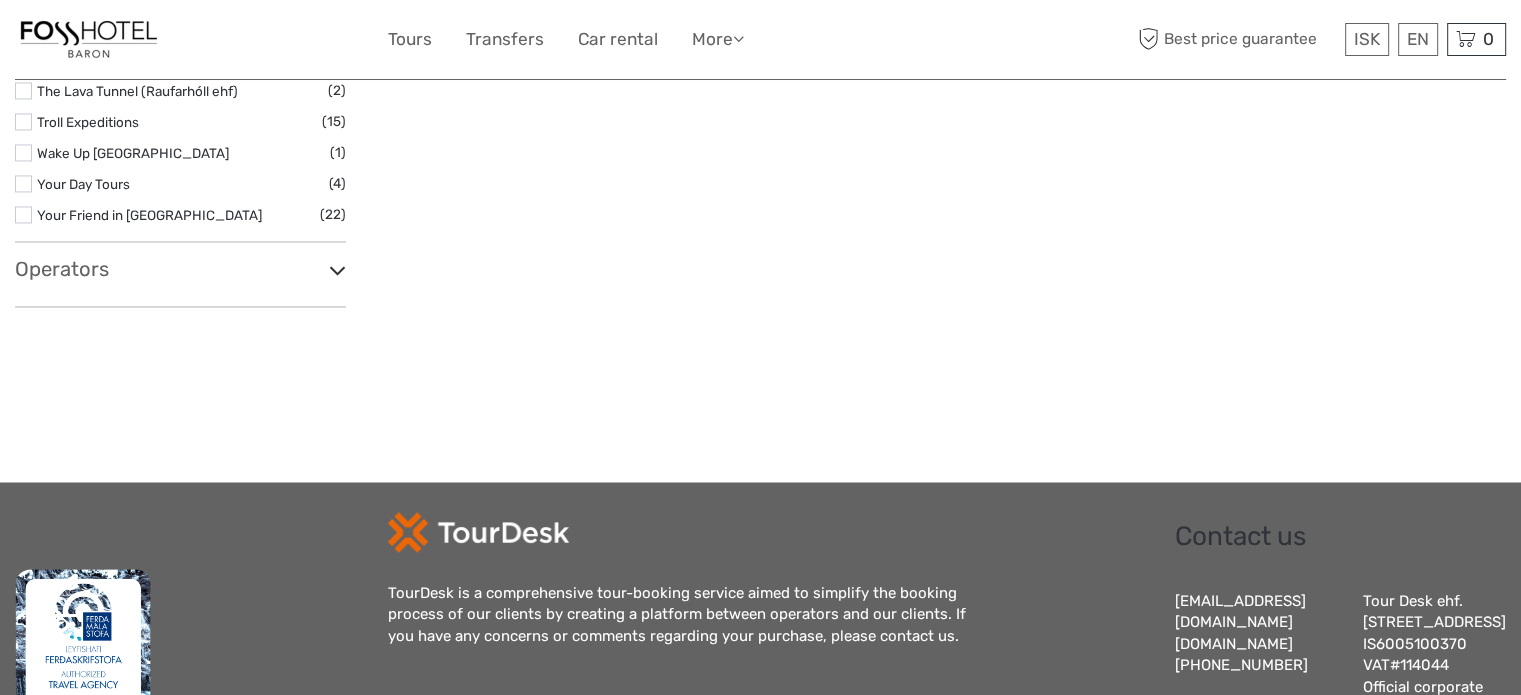 click on "Operators" at bounding box center (180, 269) 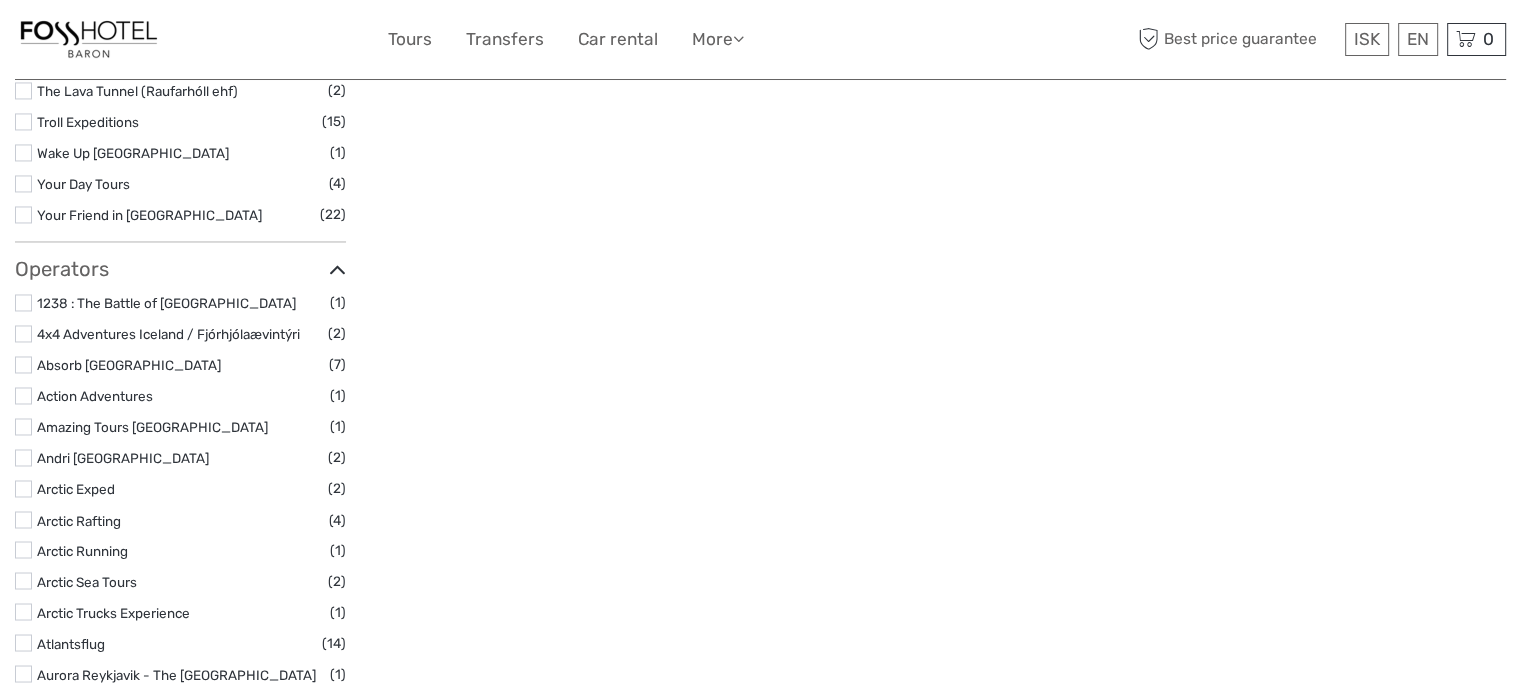 scroll, scrollTop: 2240, scrollLeft: 0, axis: vertical 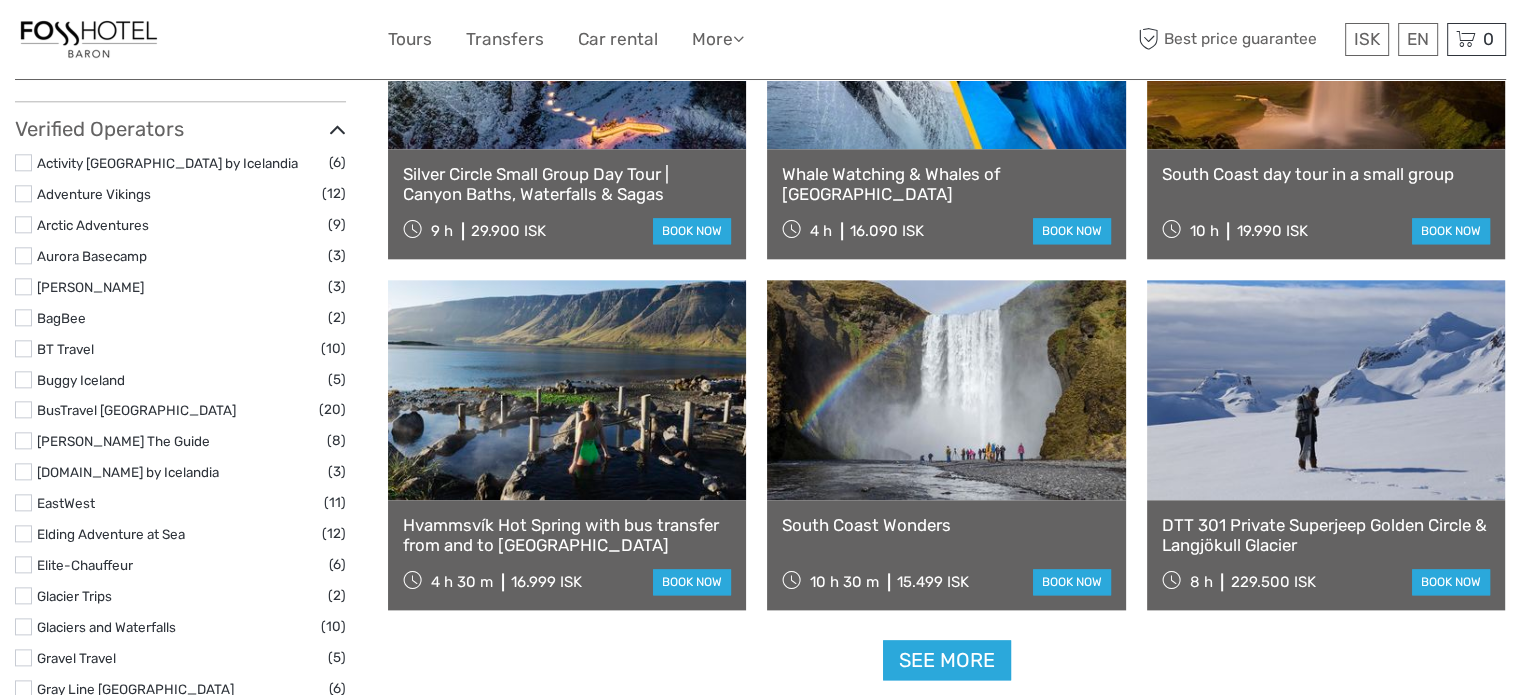 click on "BT Travel" at bounding box center [65, 349] 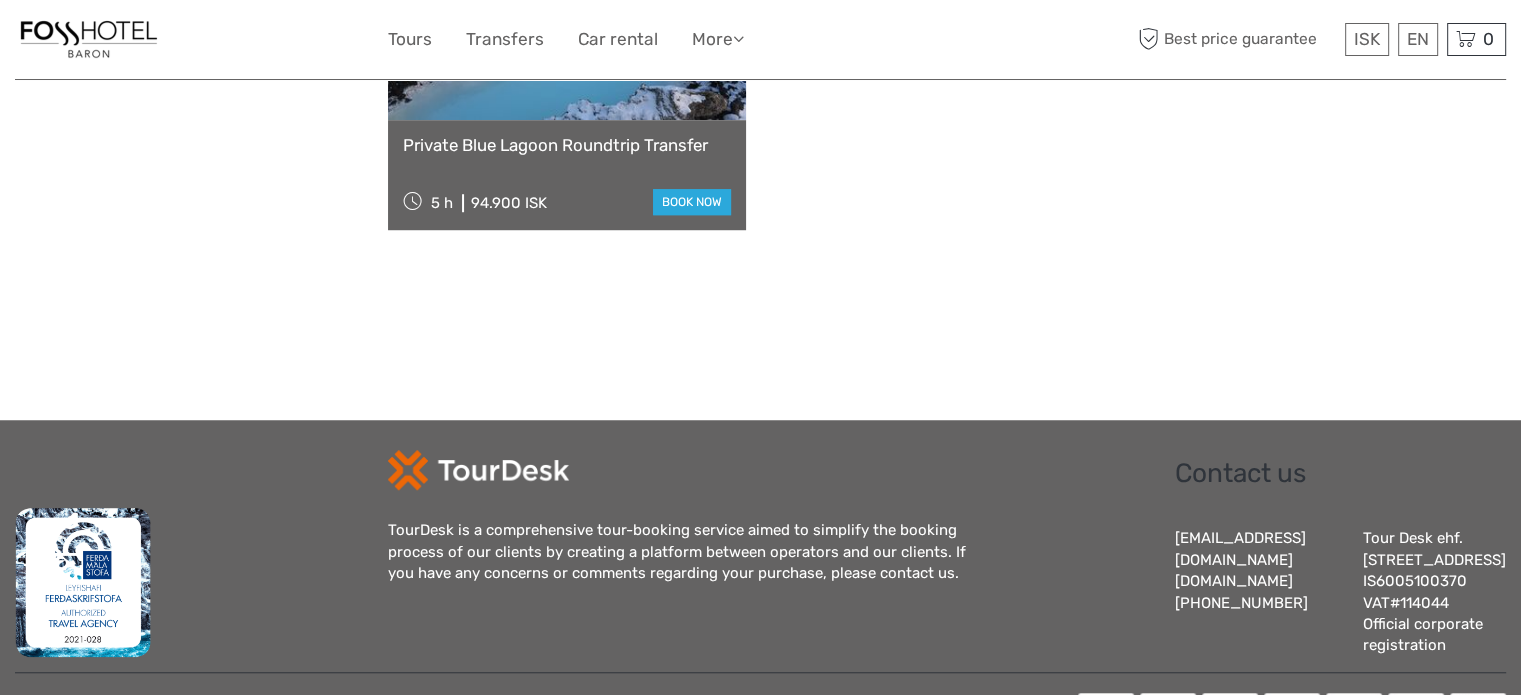 scroll, scrollTop: 113, scrollLeft: 0, axis: vertical 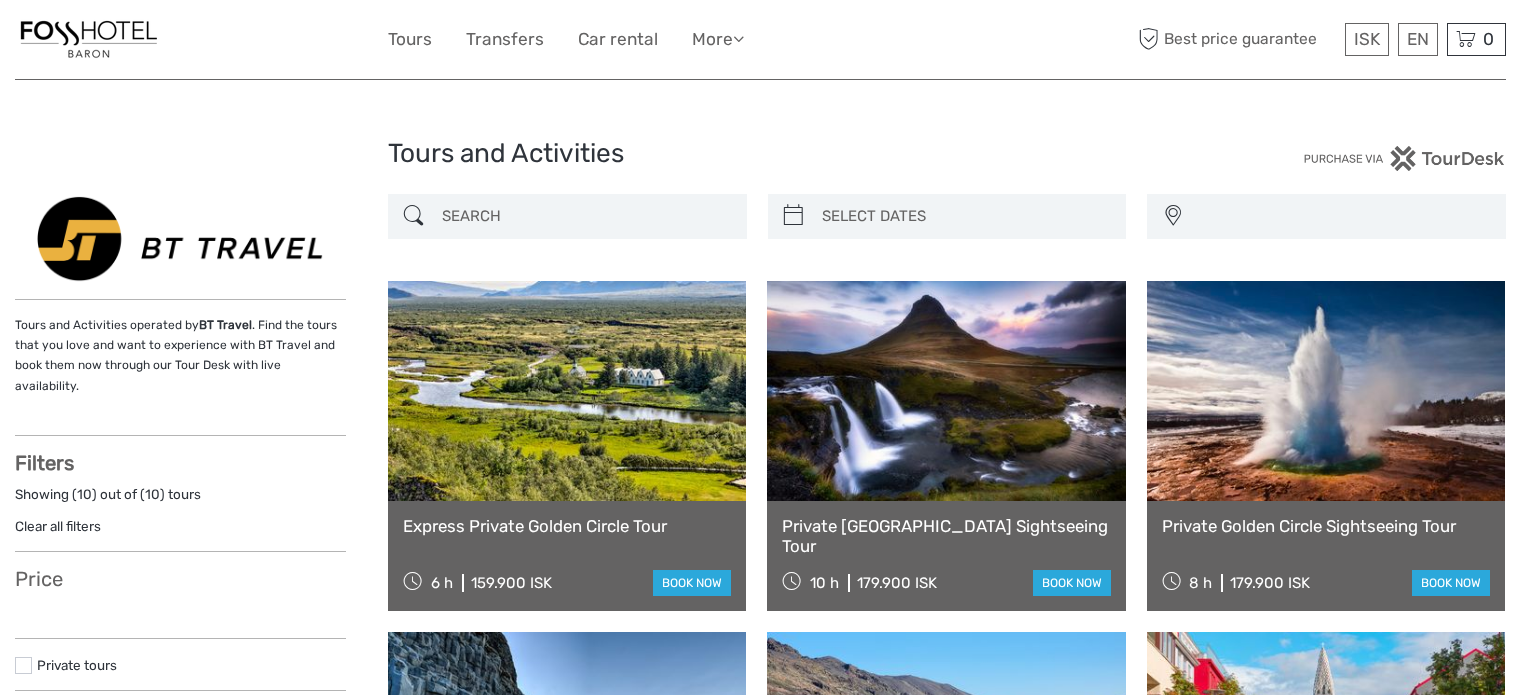 select 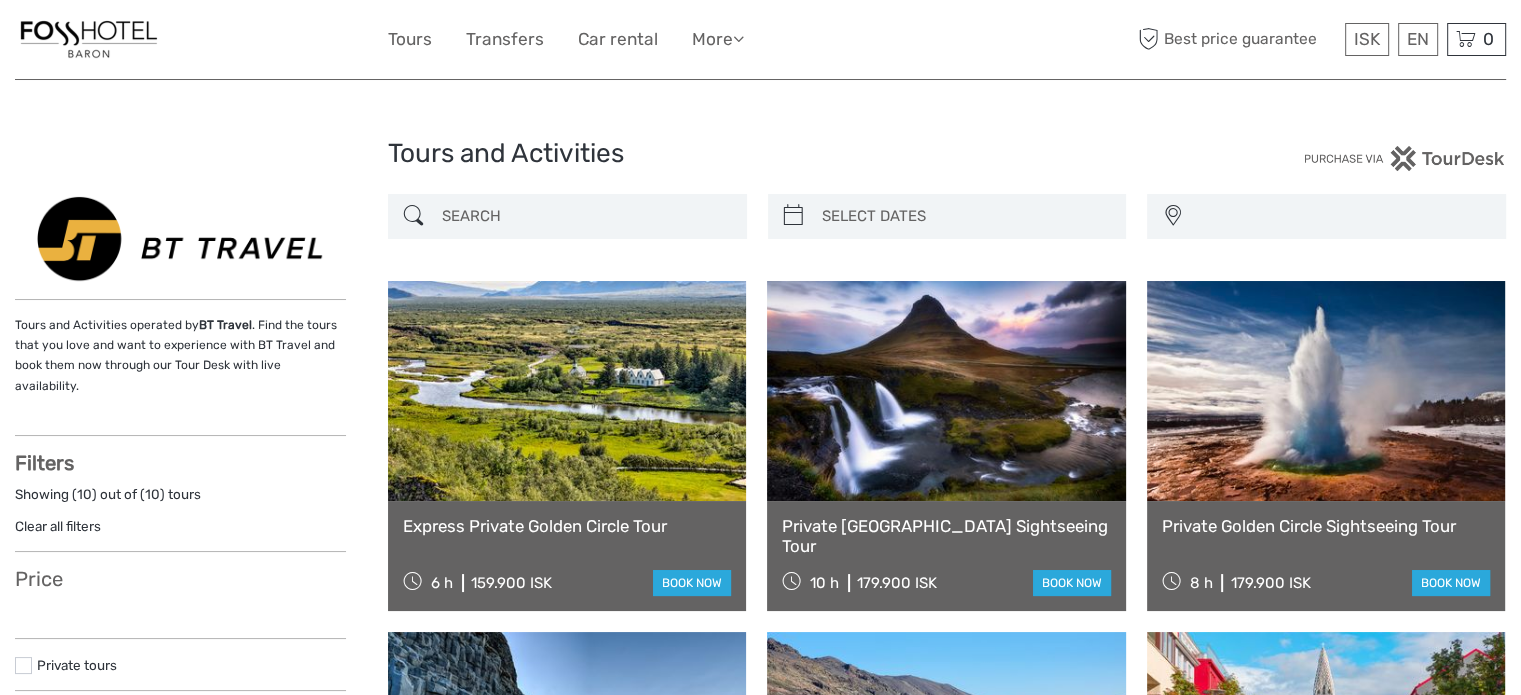 select 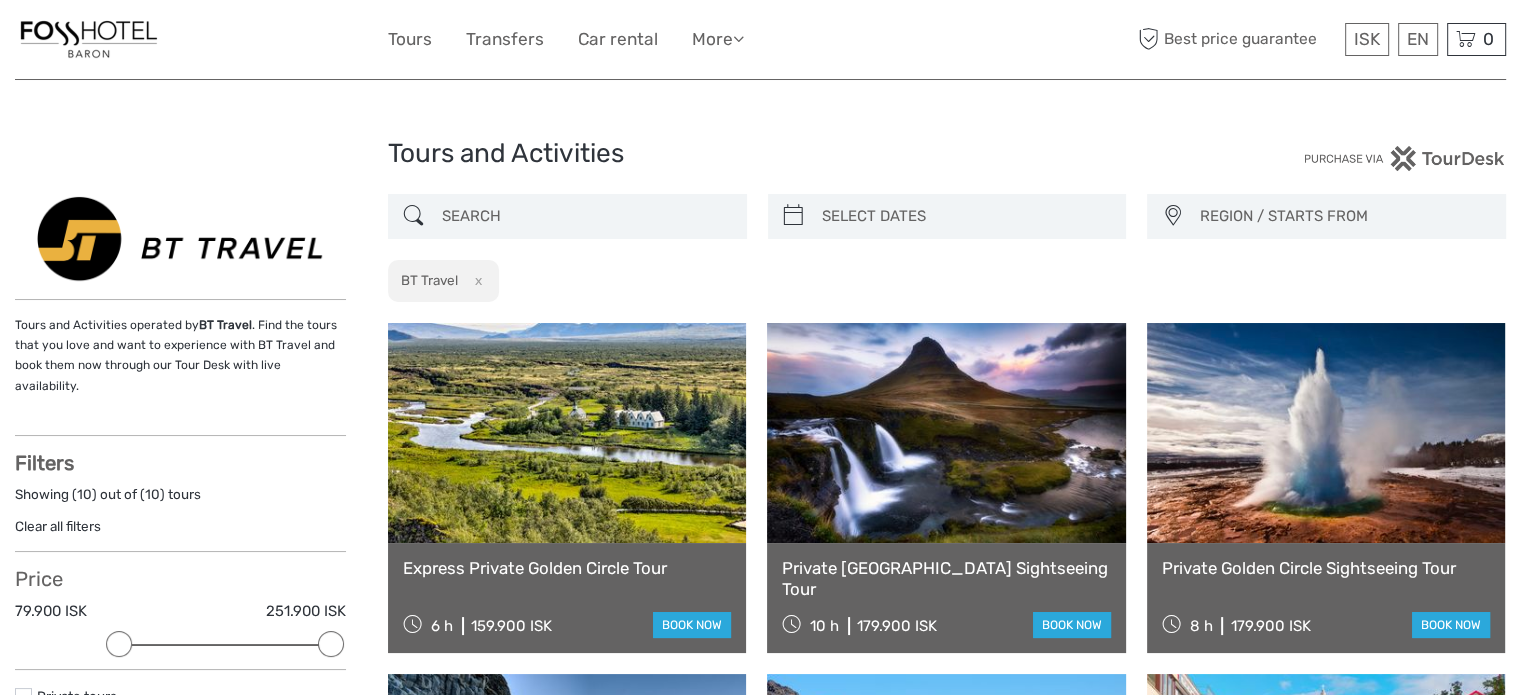 scroll, scrollTop: 0, scrollLeft: 0, axis: both 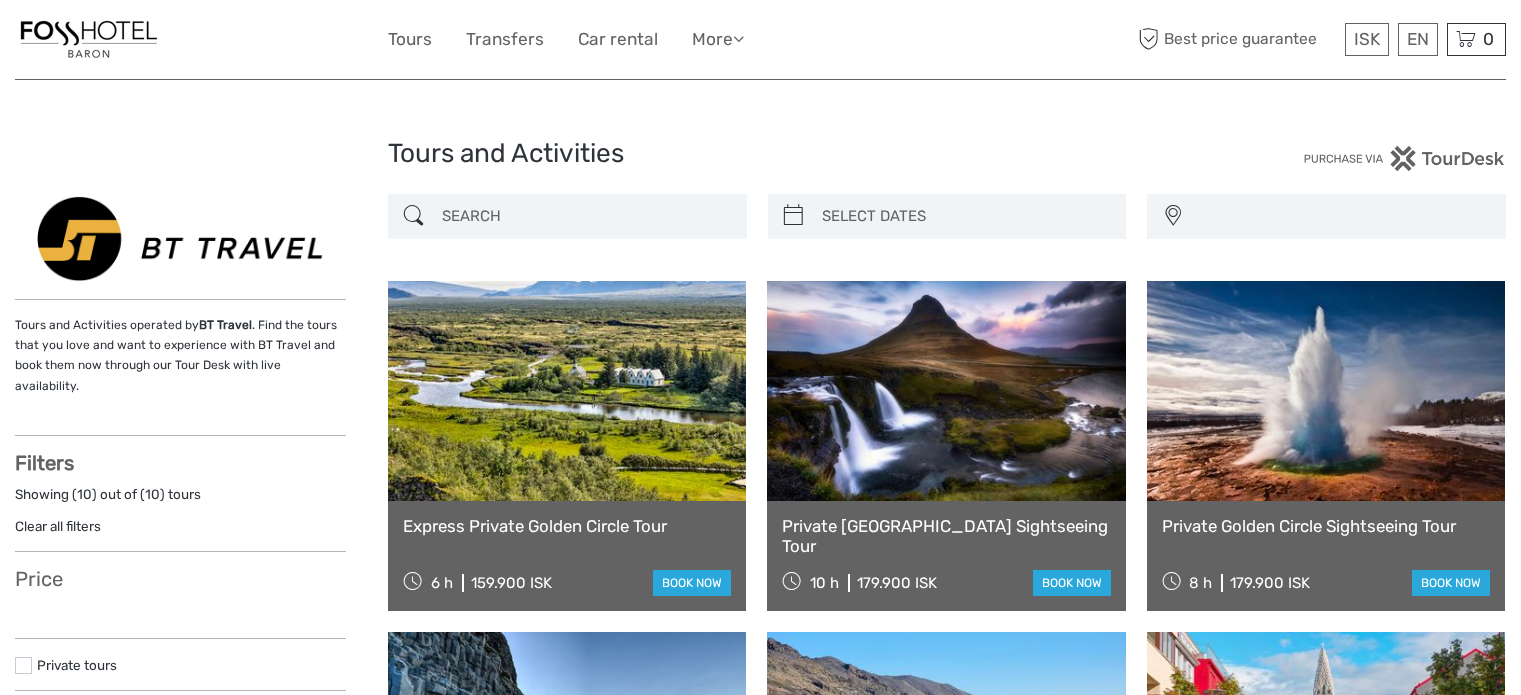 select 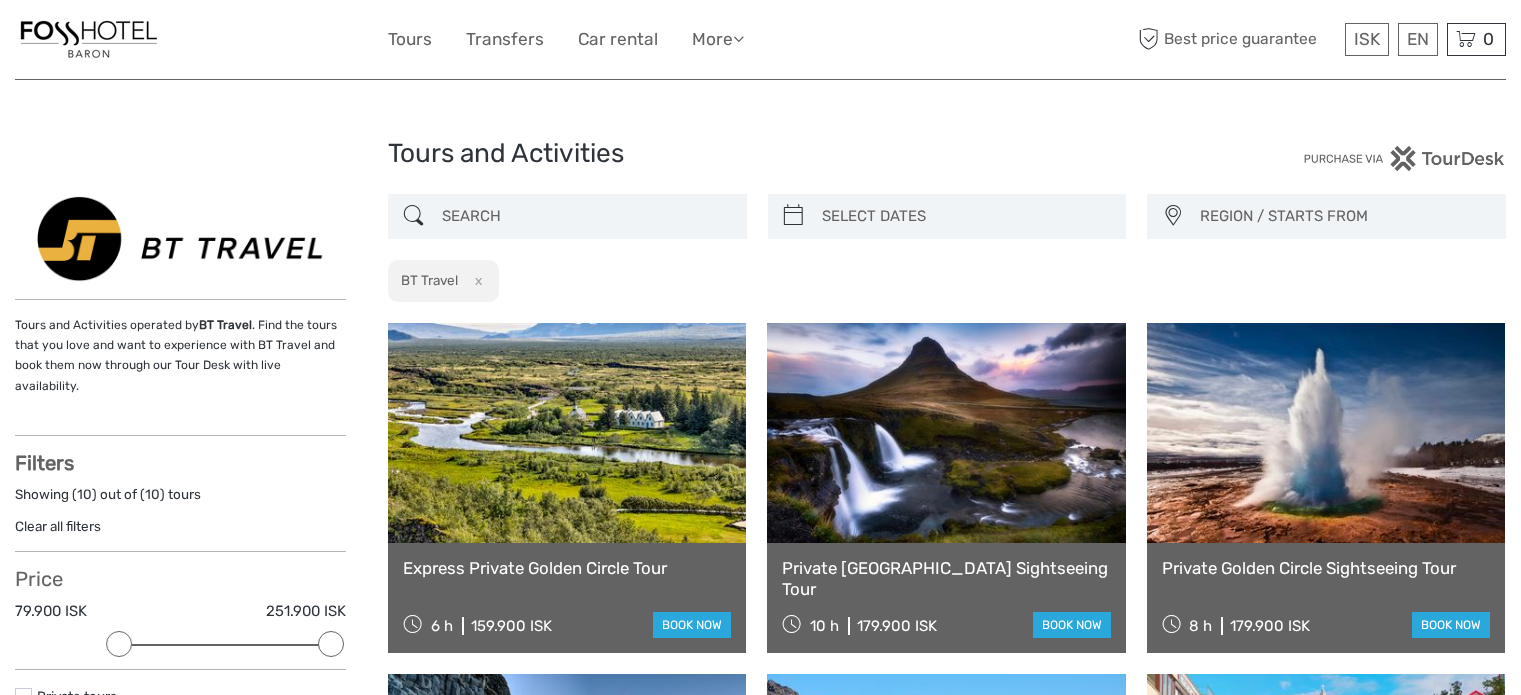 scroll, scrollTop: 0, scrollLeft: 0, axis: both 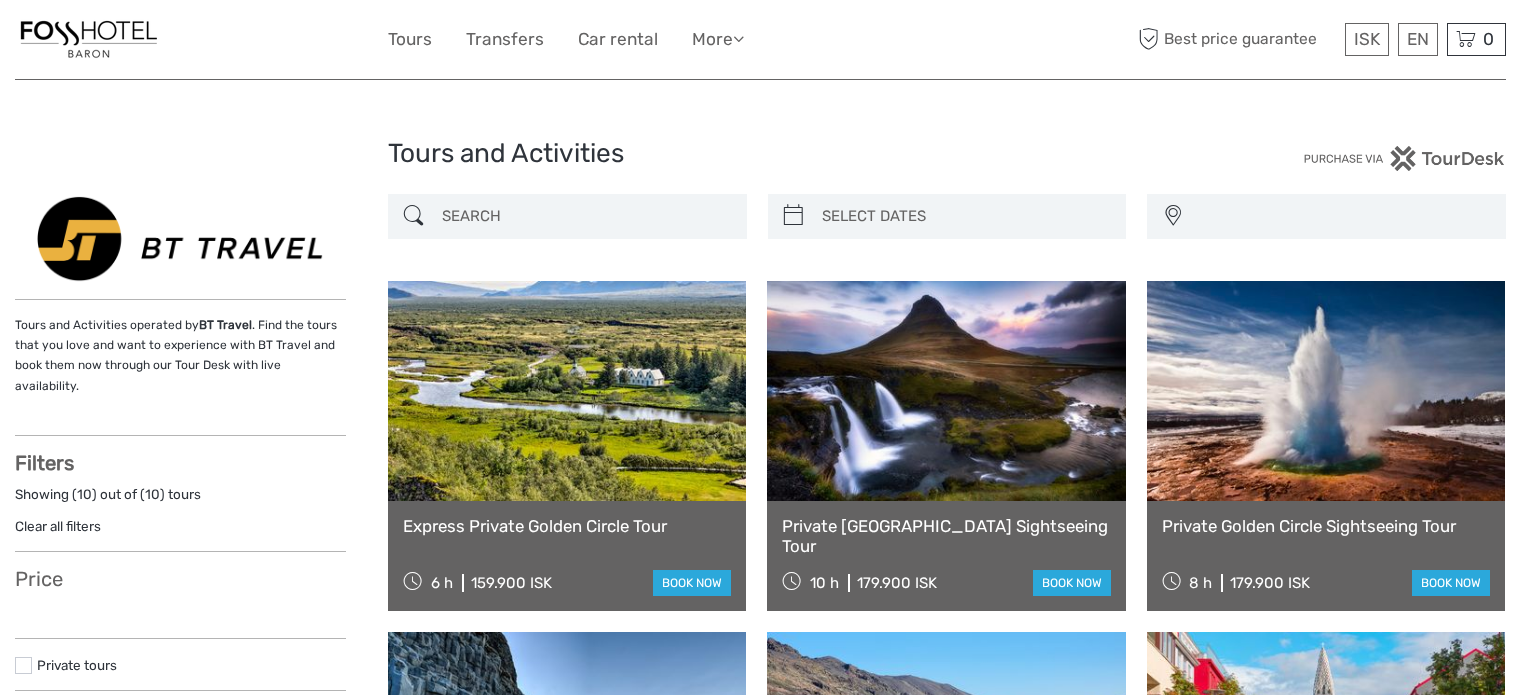 select 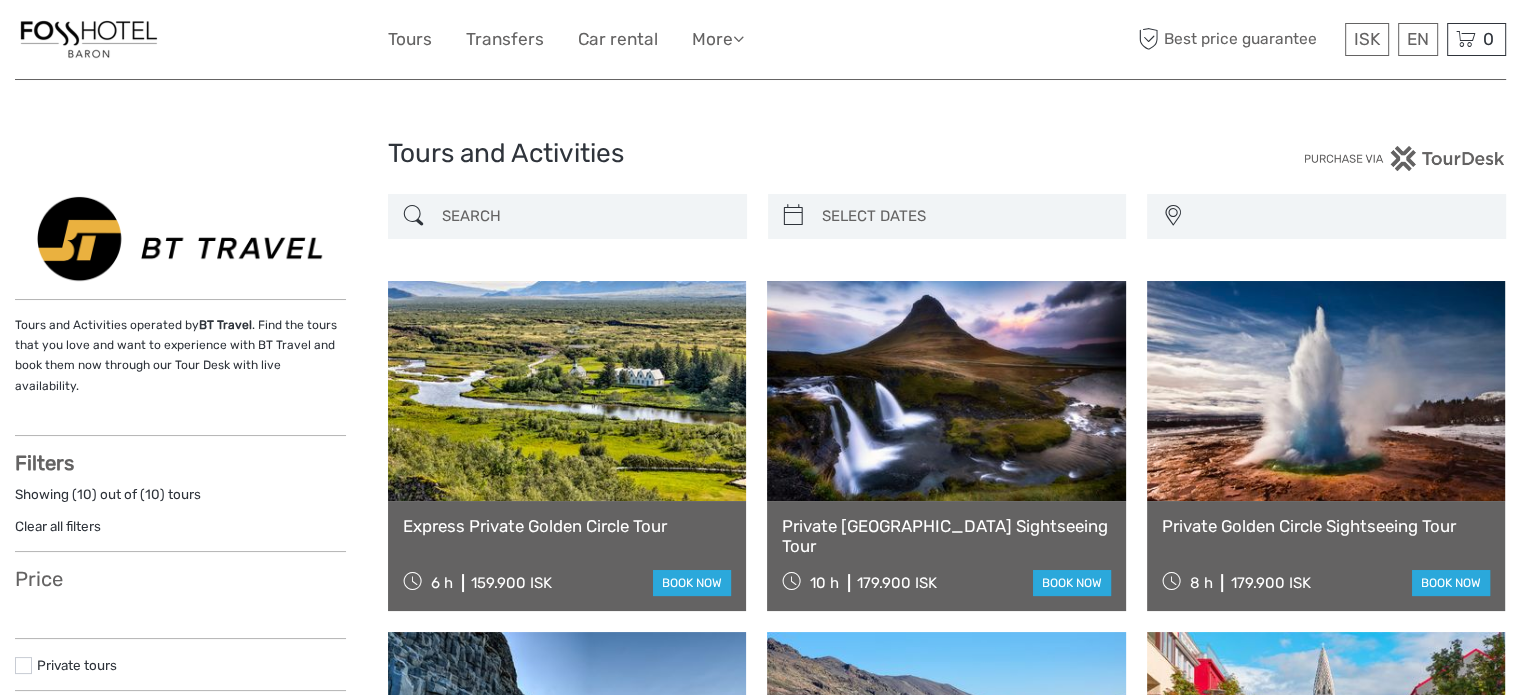 select 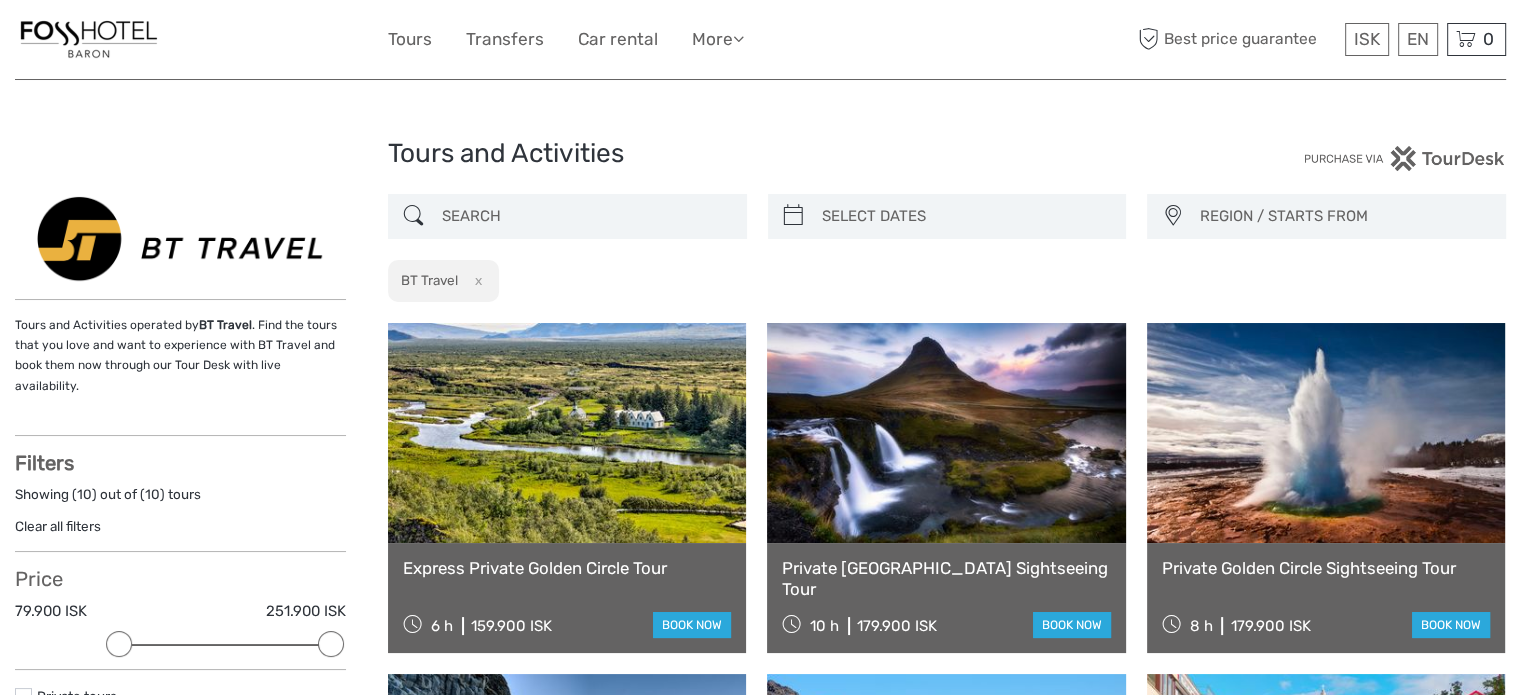 scroll, scrollTop: 0, scrollLeft: 0, axis: both 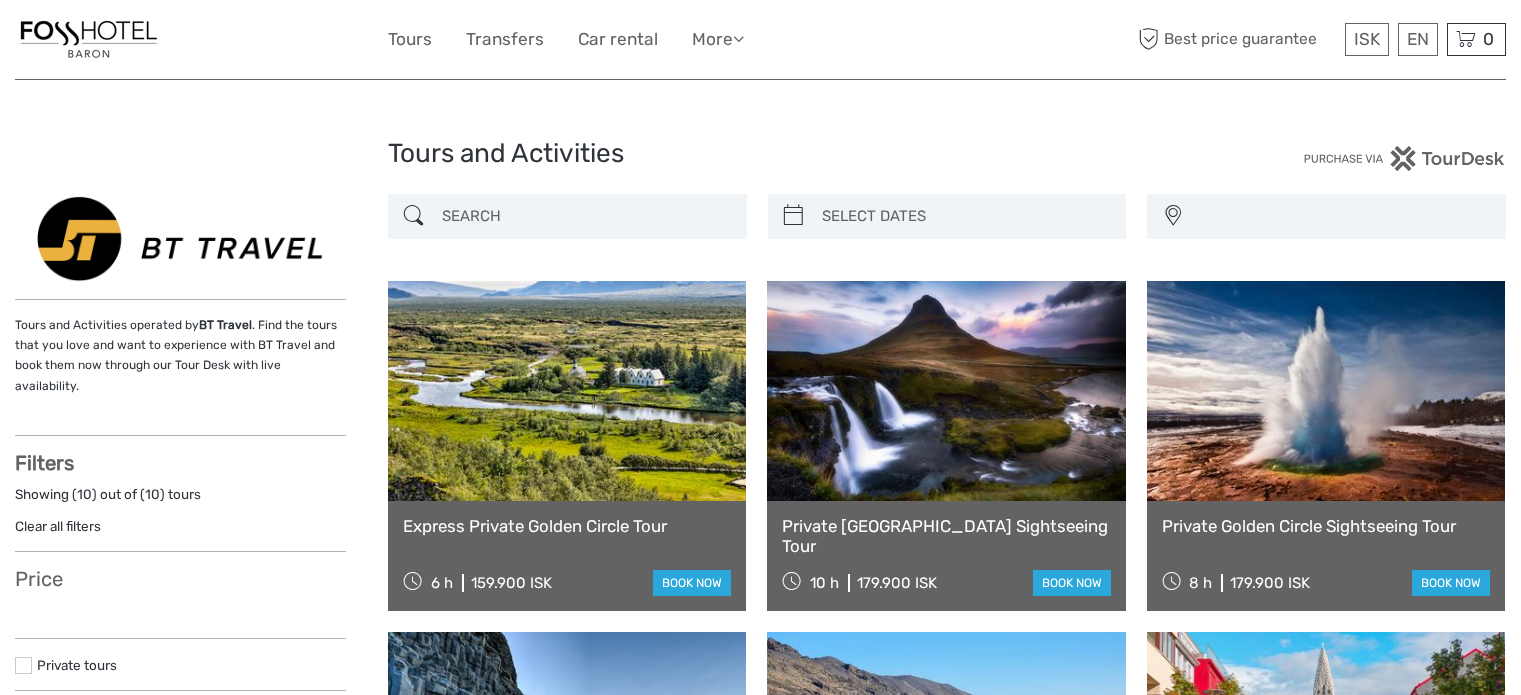 select 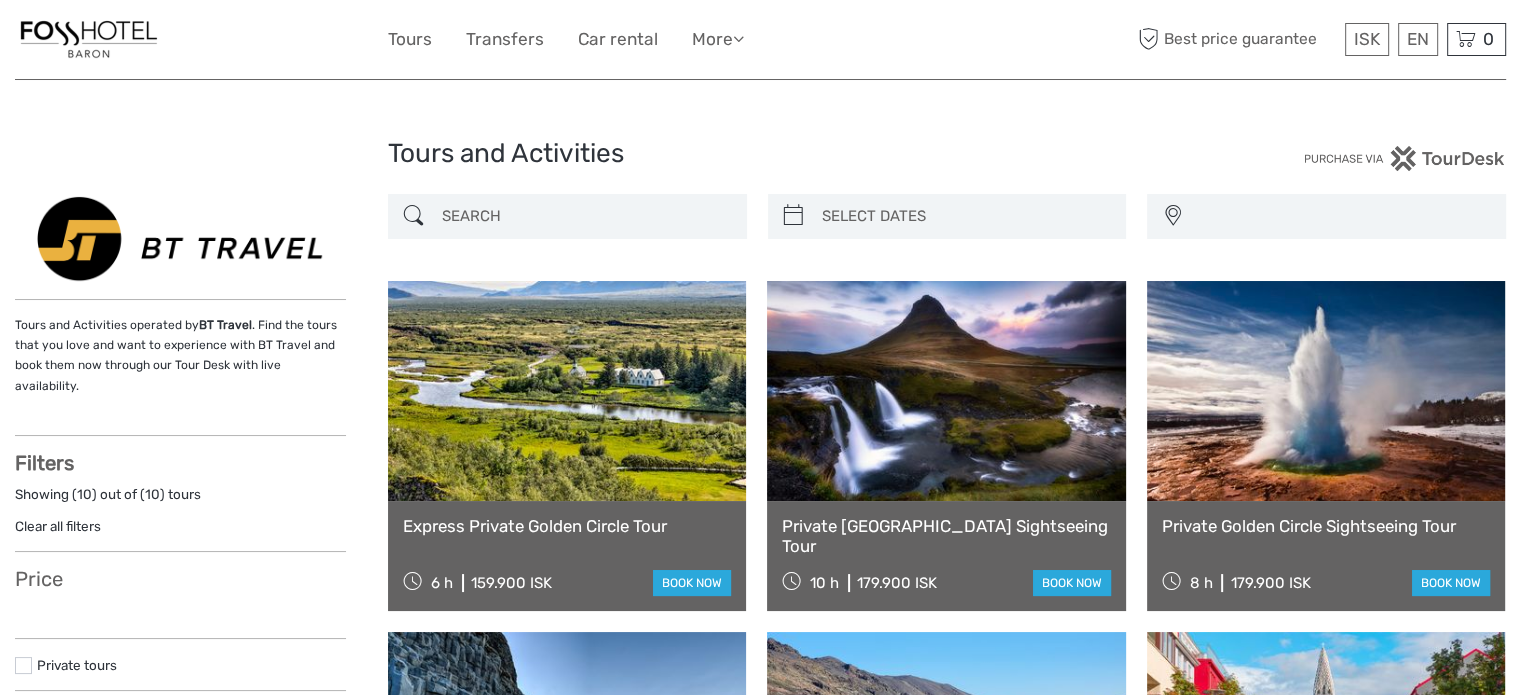 select 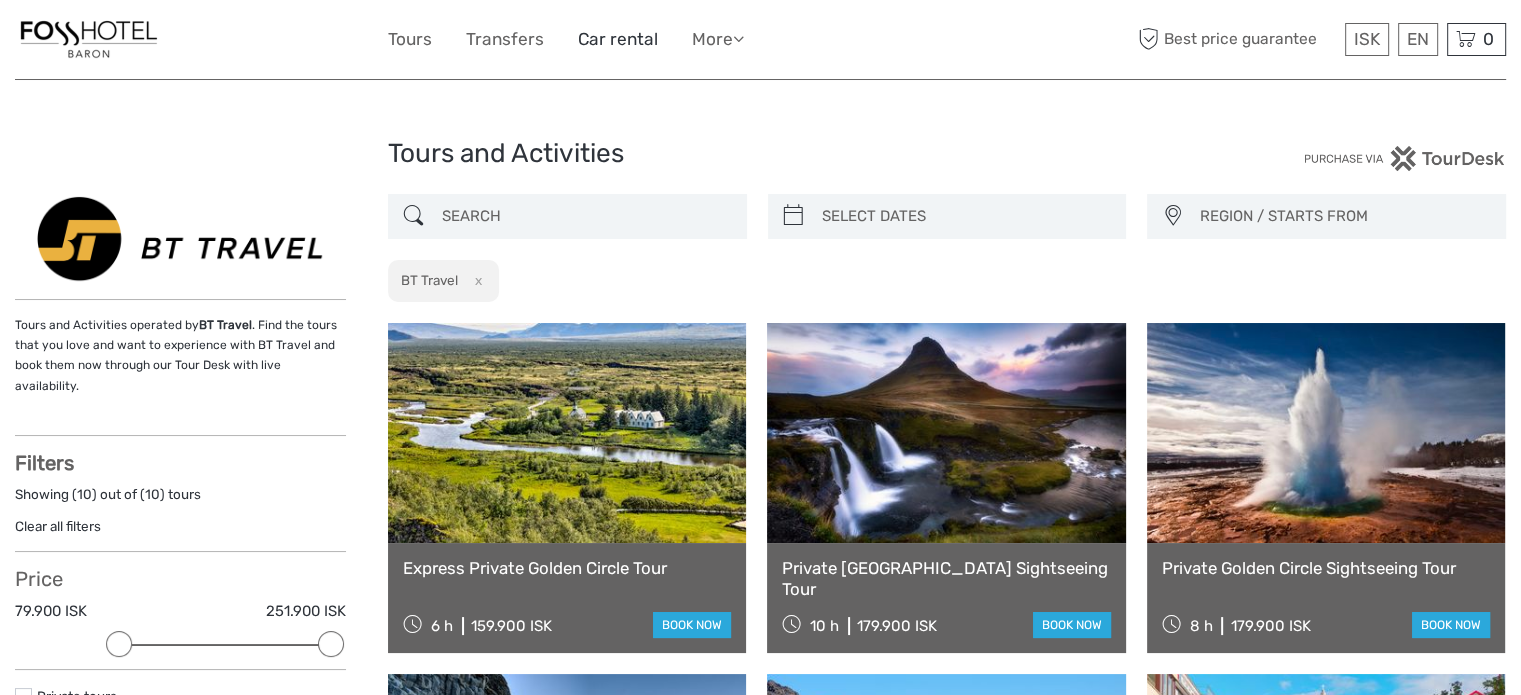scroll, scrollTop: 0, scrollLeft: 0, axis: both 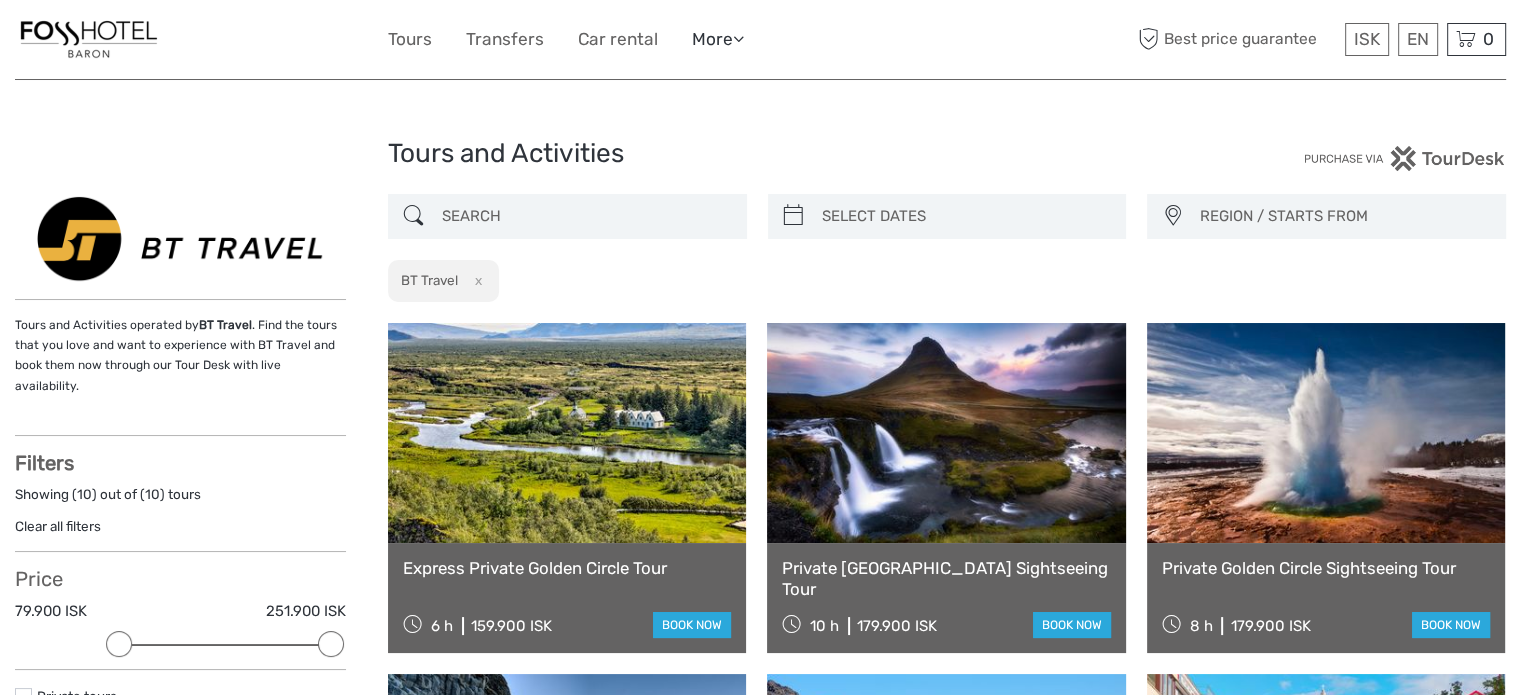 click on "More" at bounding box center [718, 39] 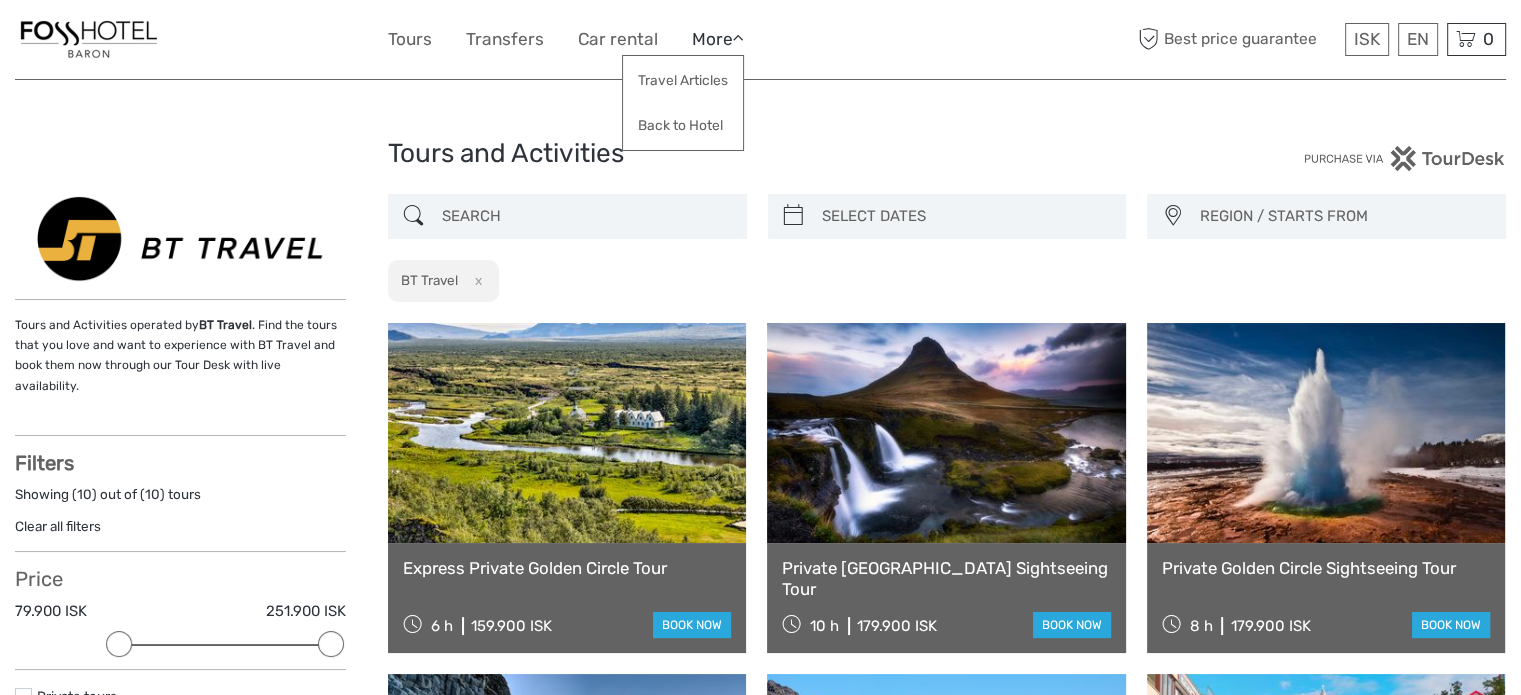 click on "More" at bounding box center [718, 39] 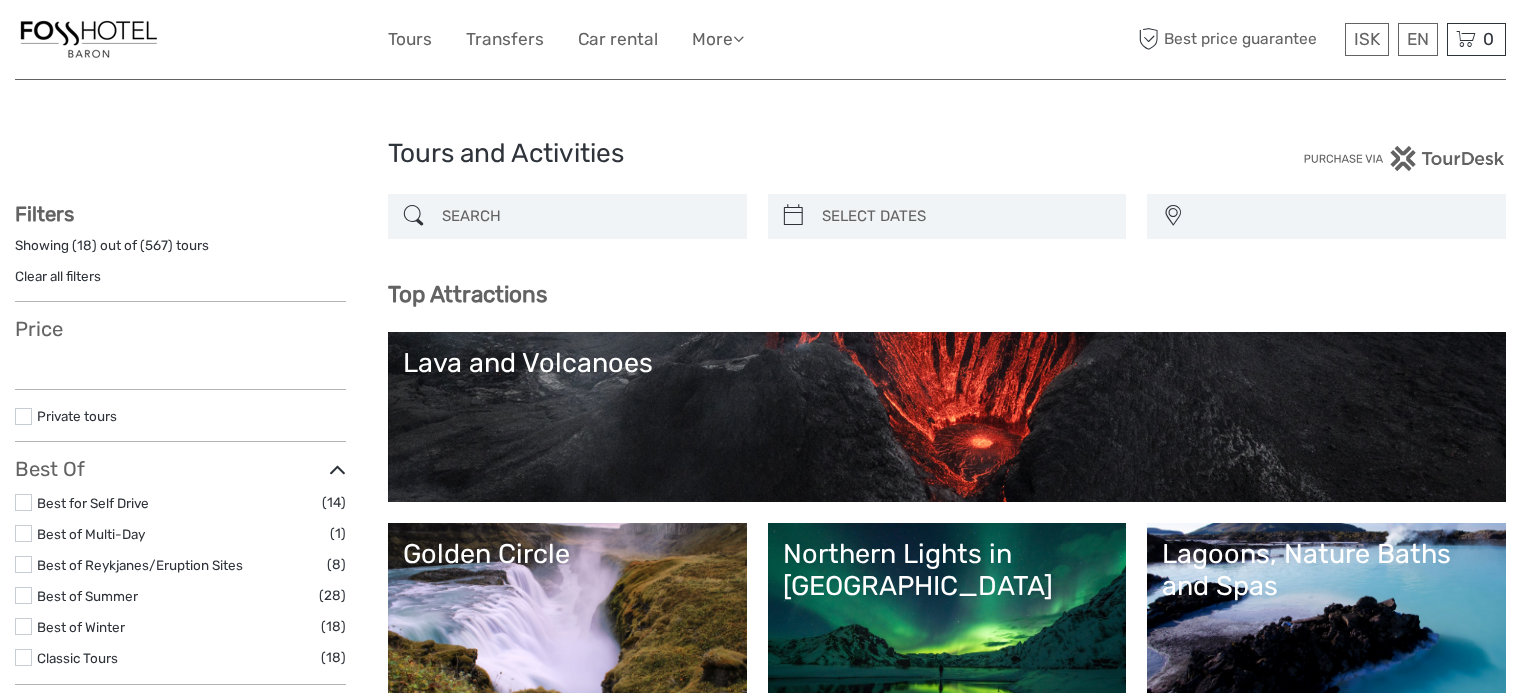 select 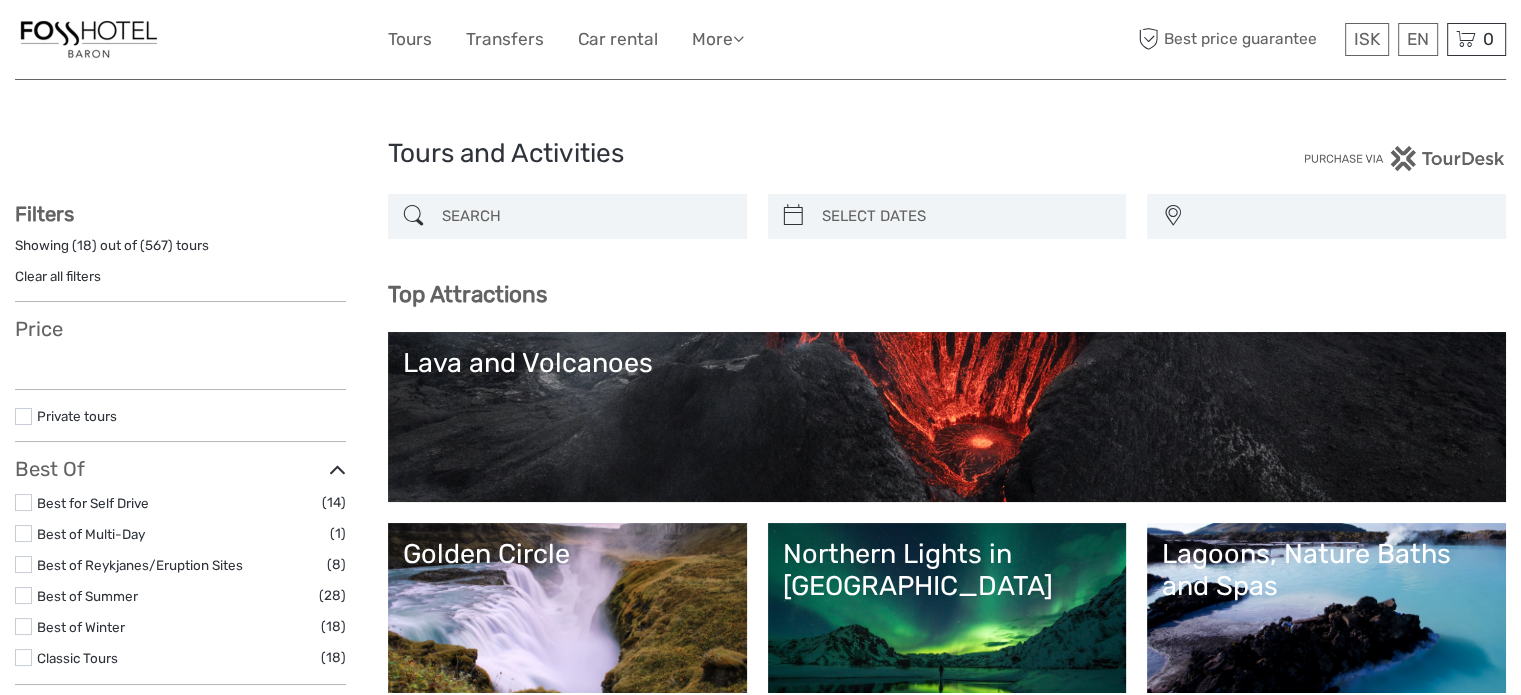 select 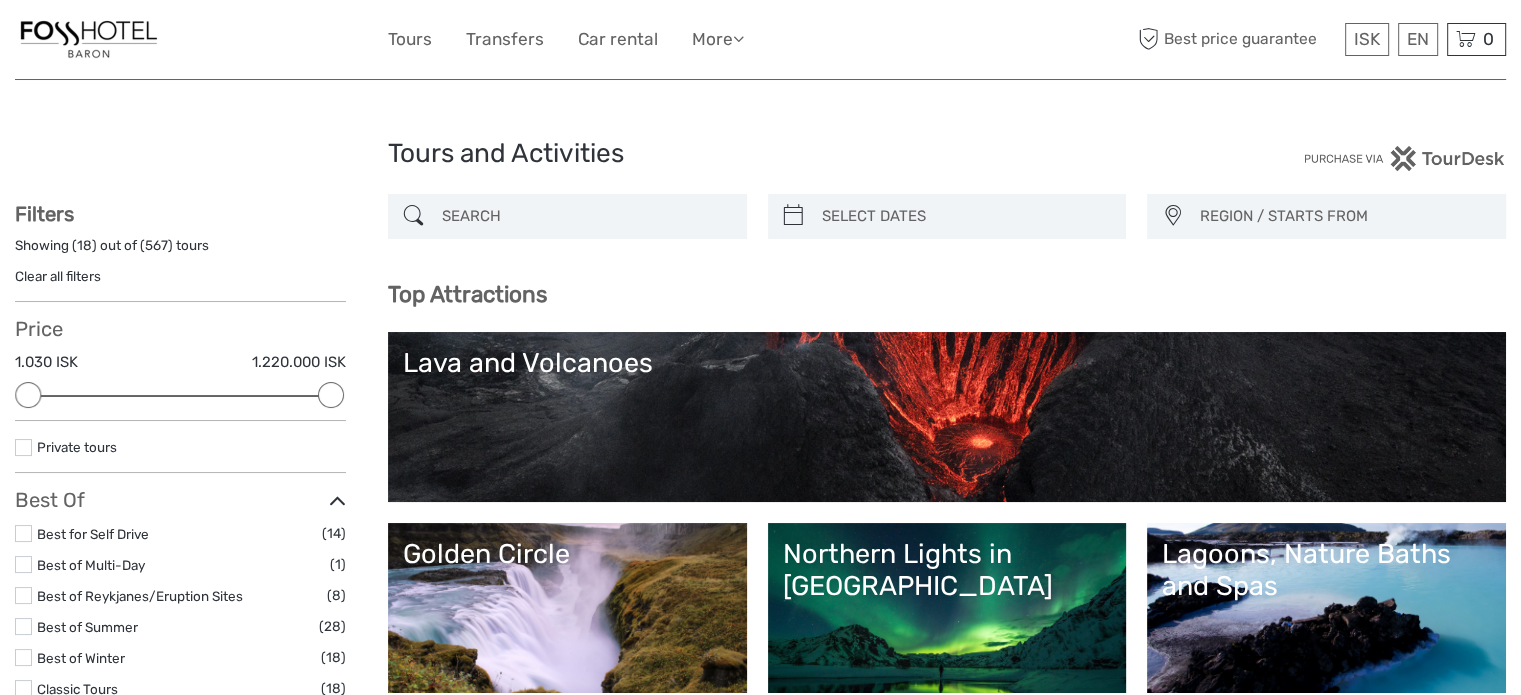 scroll, scrollTop: 0, scrollLeft: 0, axis: both 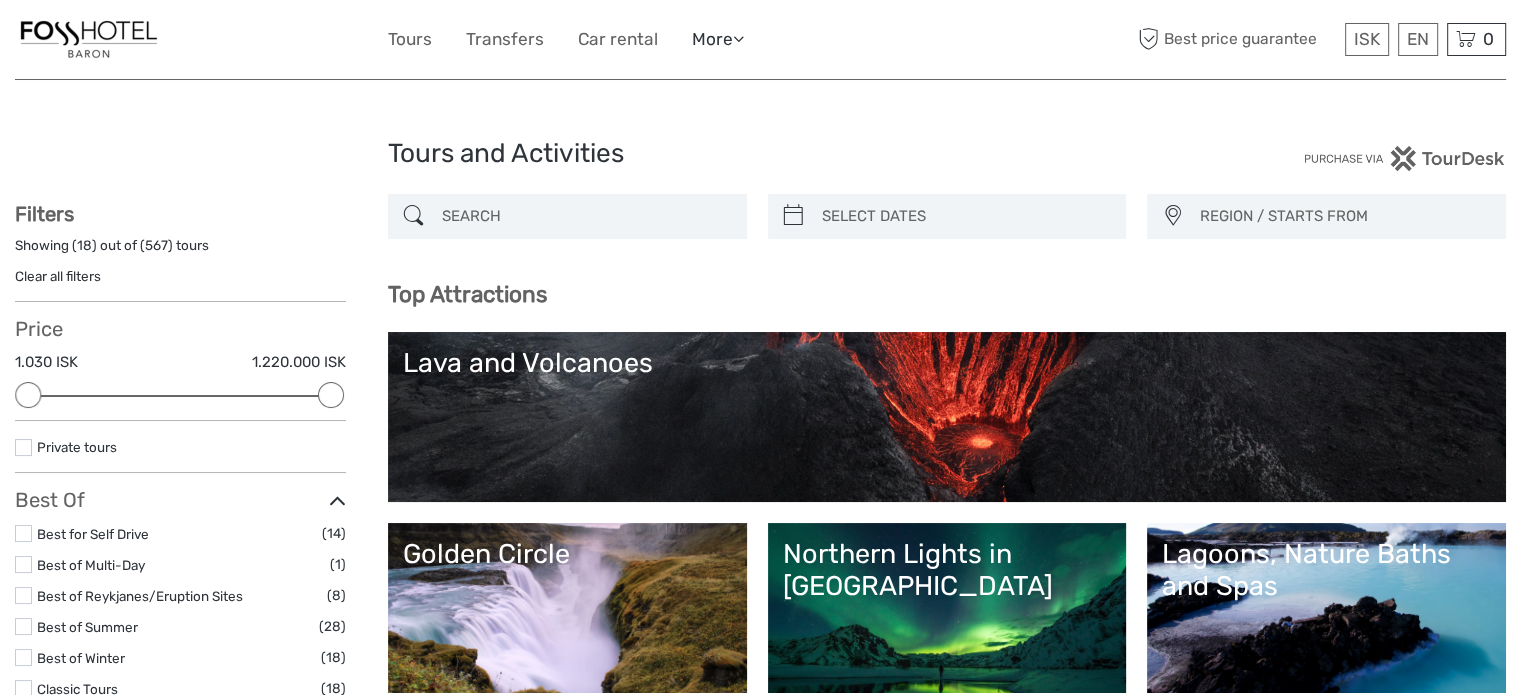 click on "More" at bounding box center [718, 39] 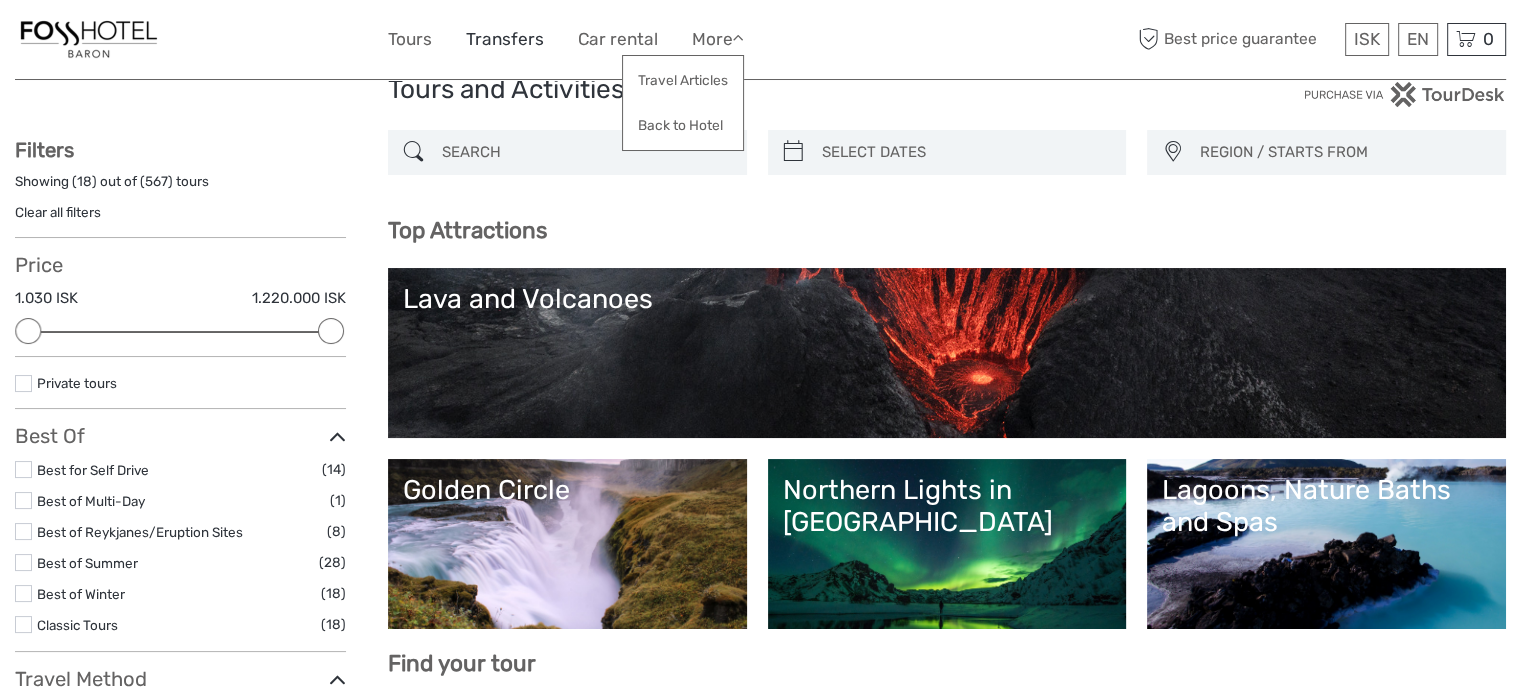 scroll, scrollTop: 100, scrollLeft: 0, axis: vertical 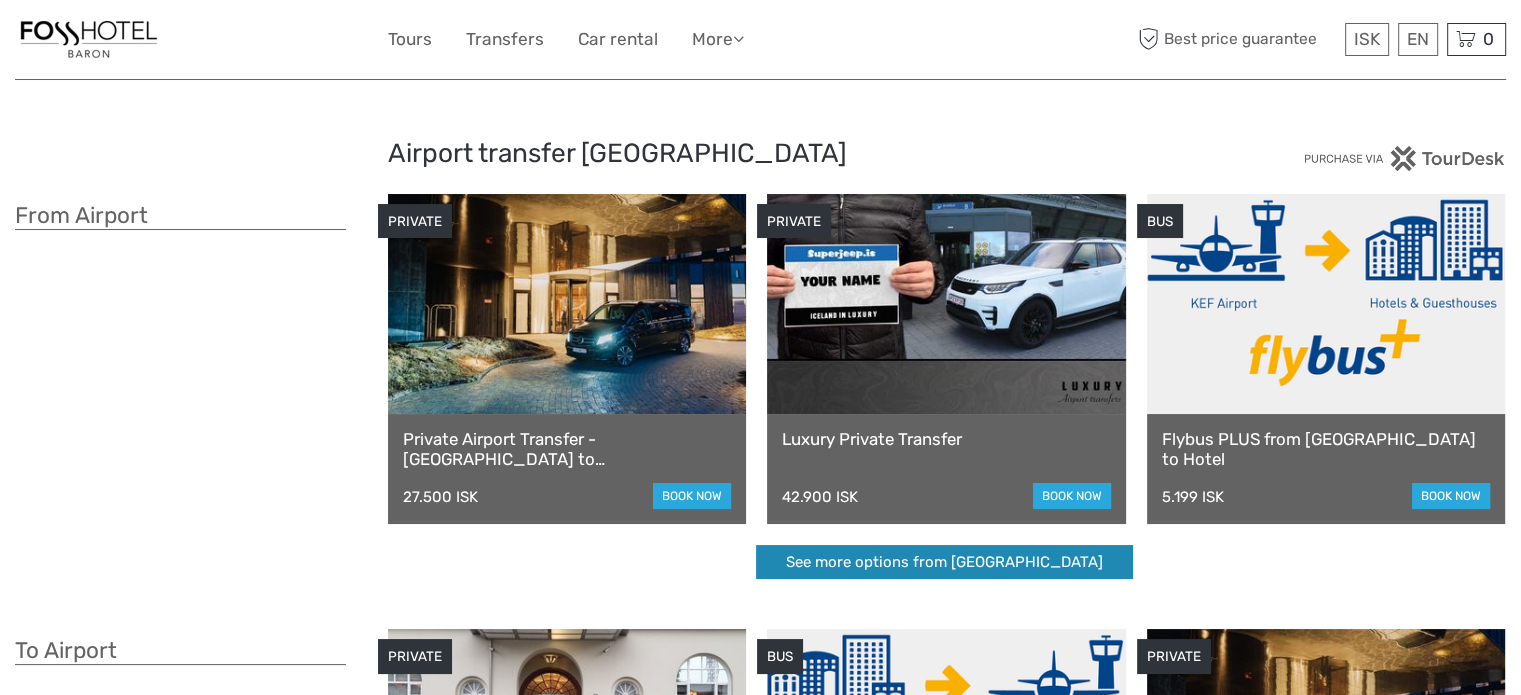 click on "See more options from Keflavík airport" at bounding box center [944, 562] 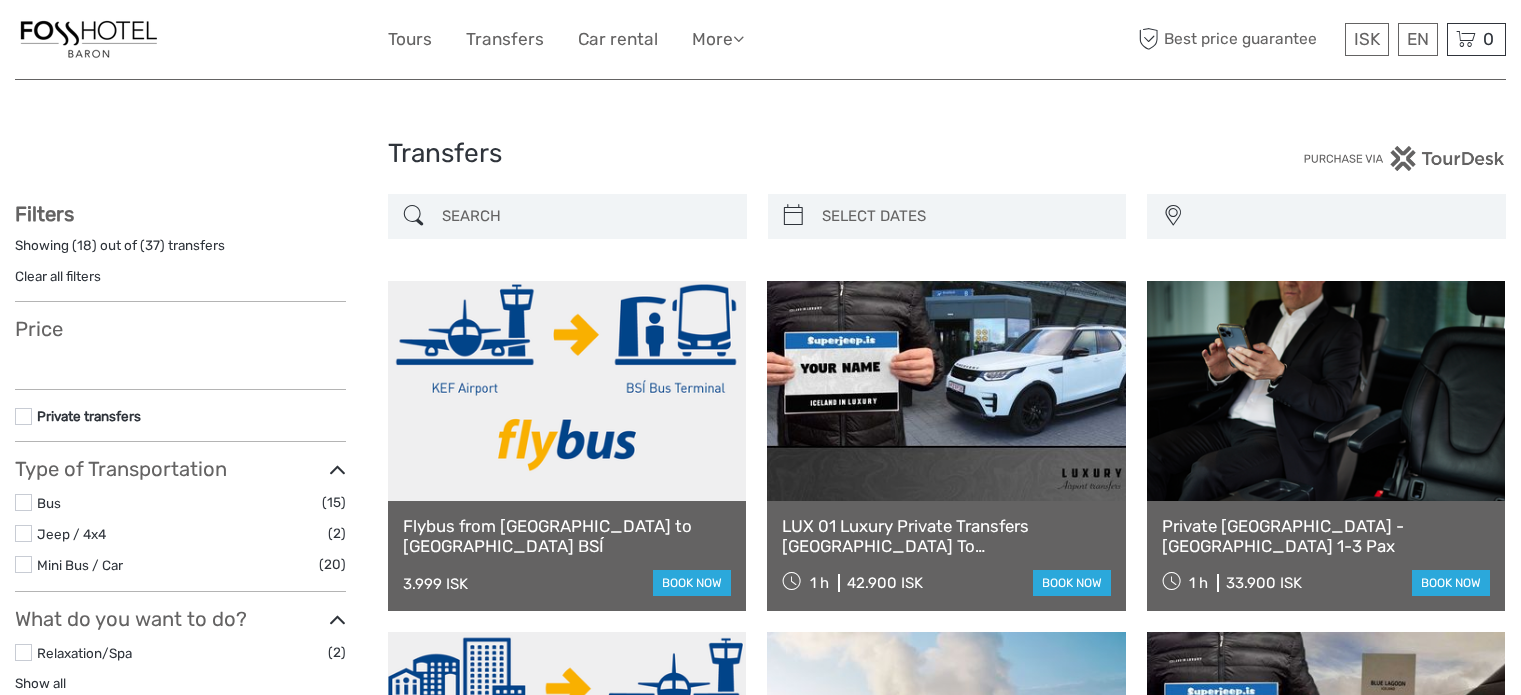 select 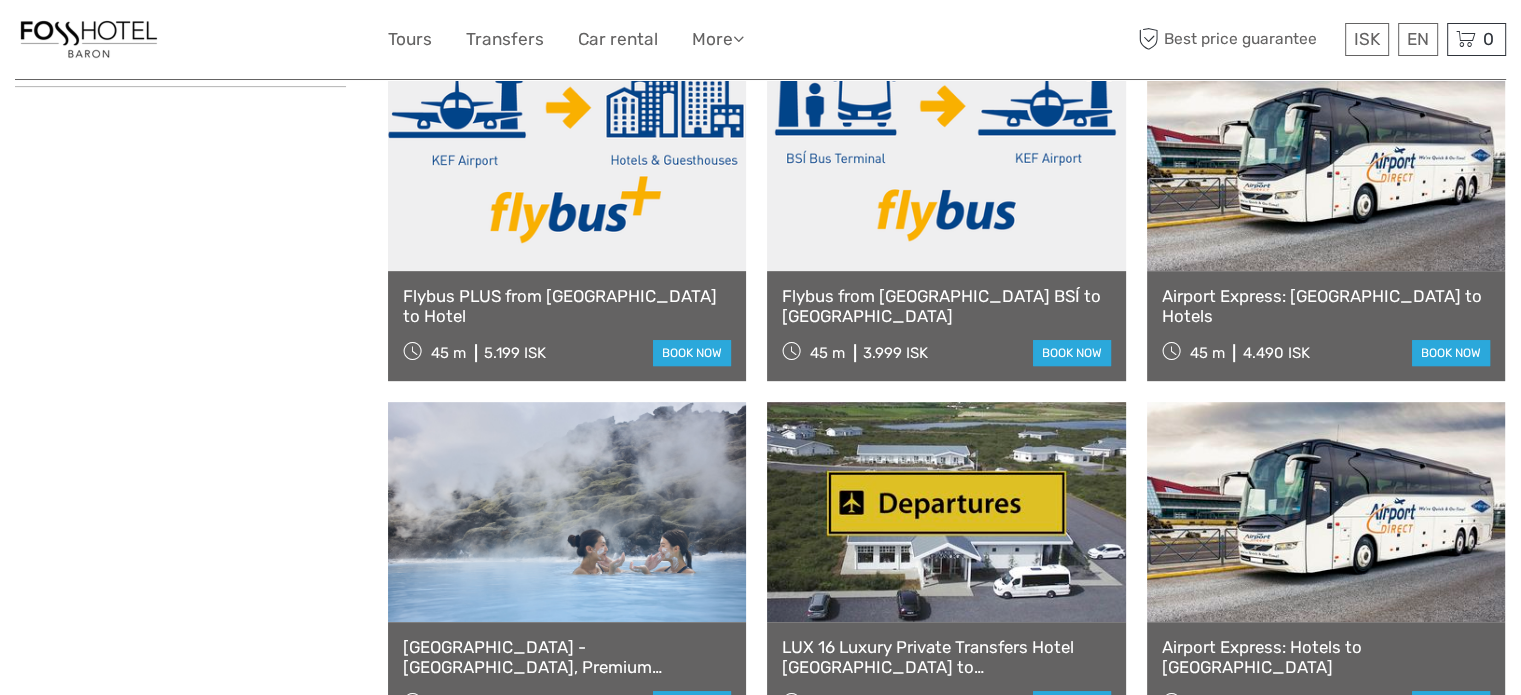 select 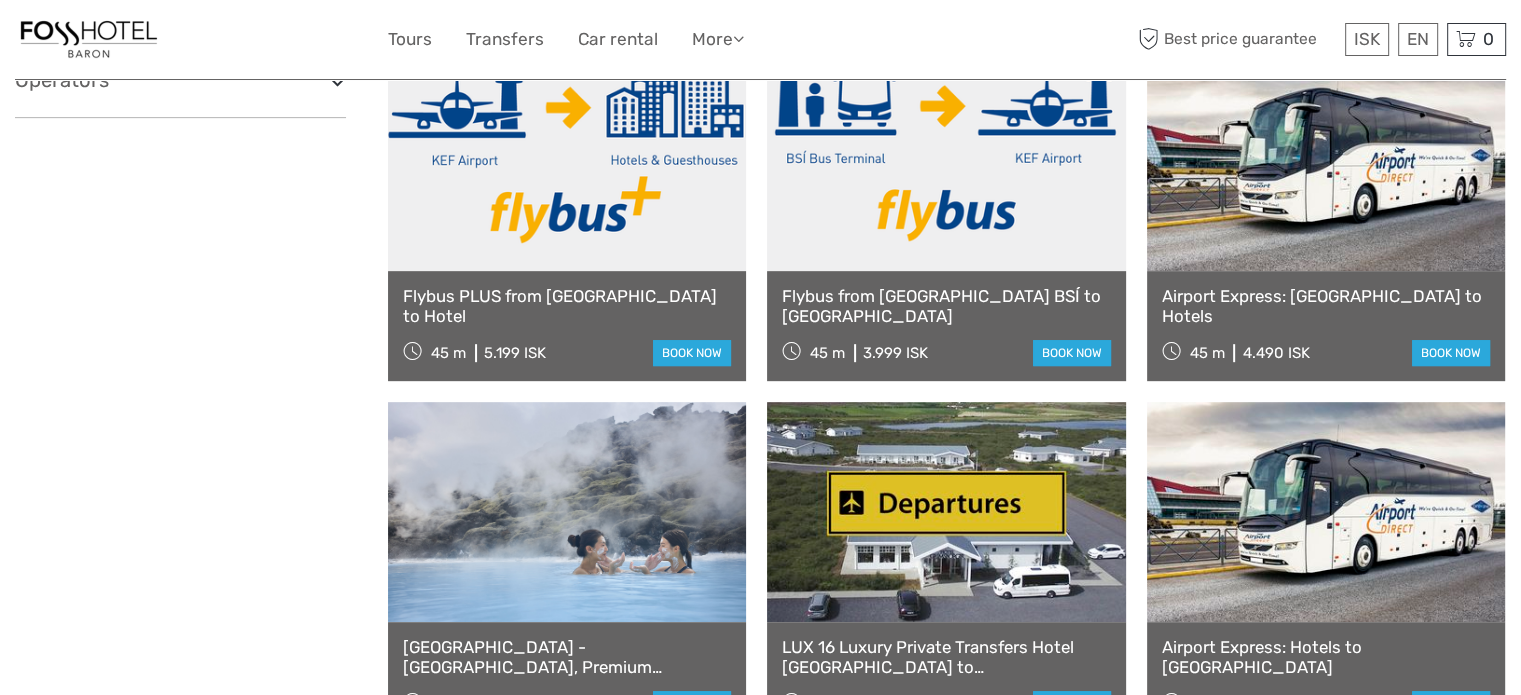 scroll, scrollTop: 1531, scrollLeft: 0, axis: vertical 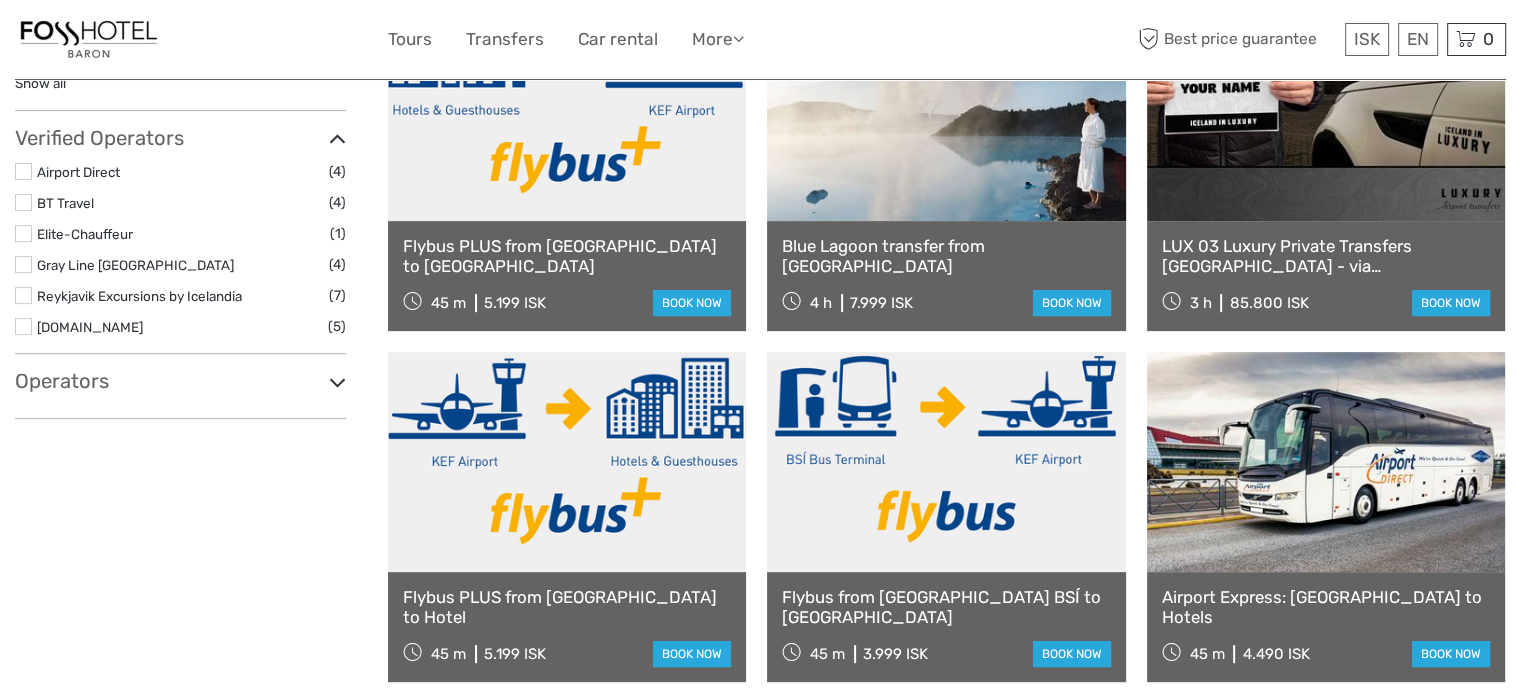 click on "Operators" at bounding box center (180, 381) 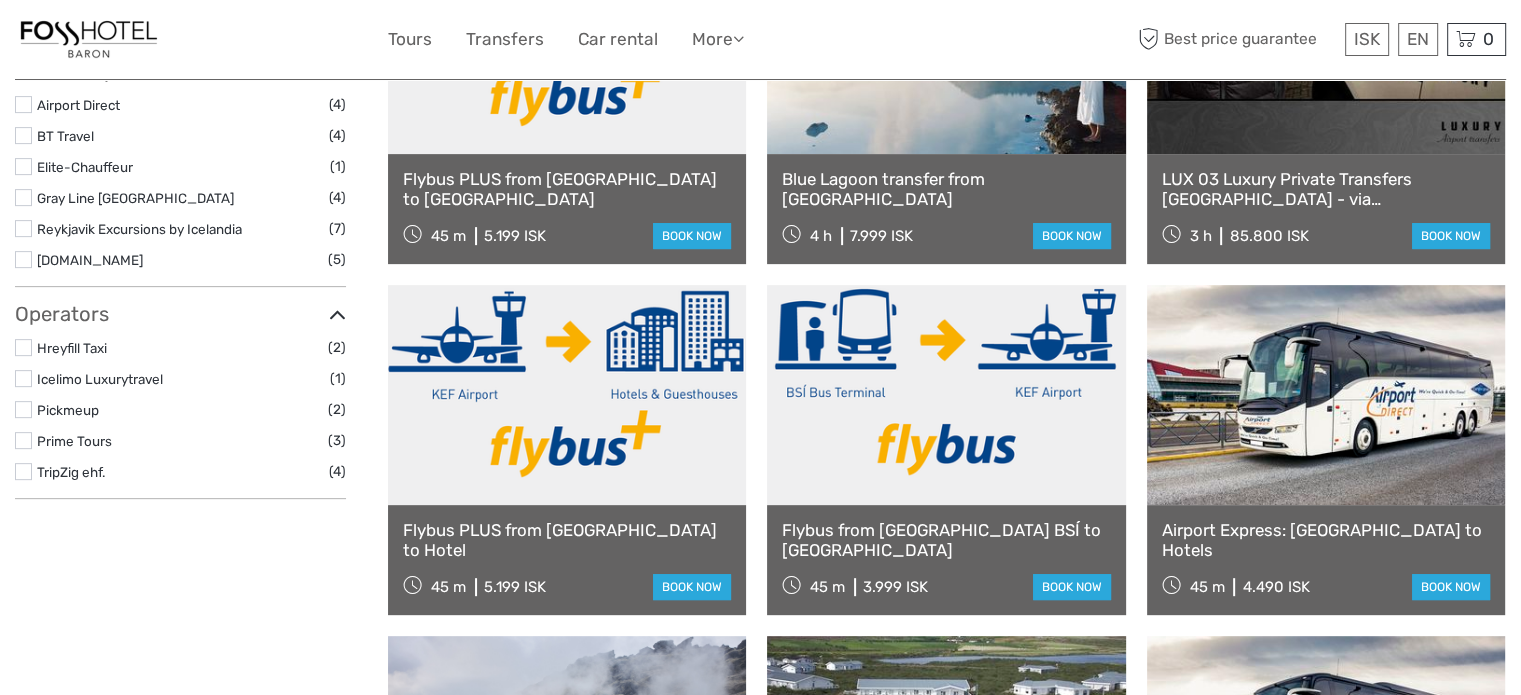 scroll, scrollTop: 531, scrollLeft: 0, axis: vertical 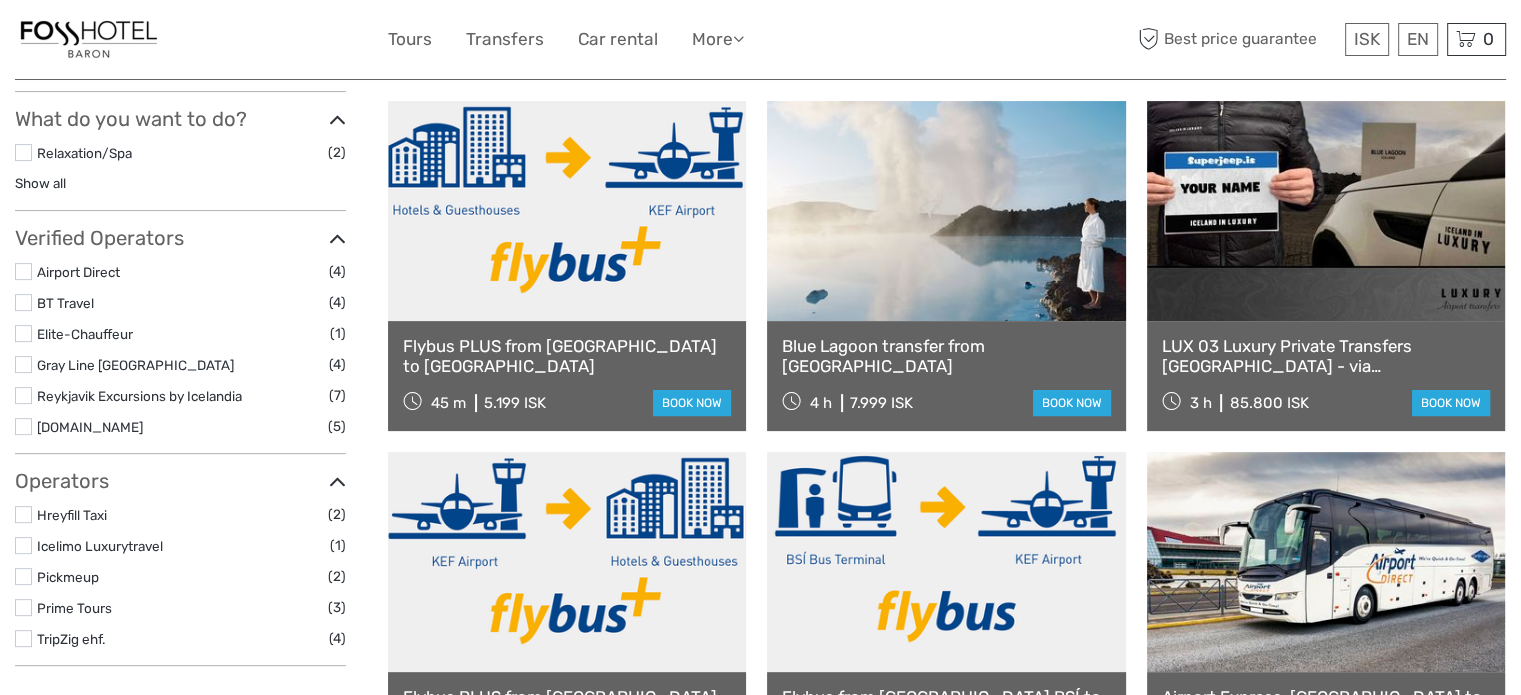 click on "BT Travel" at bounding box center [65, 303] 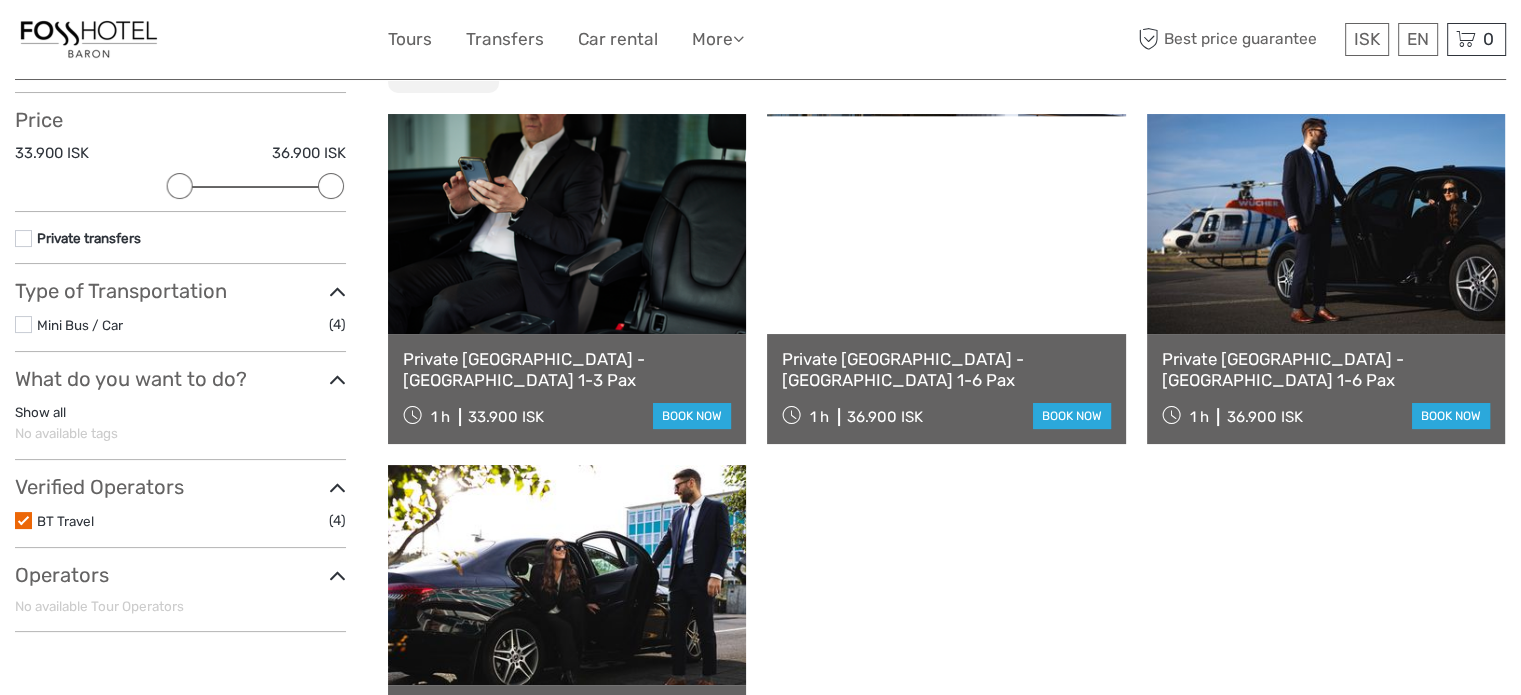 scroll, scrollTop: 313, scrollLeft: 0, axis: vertical 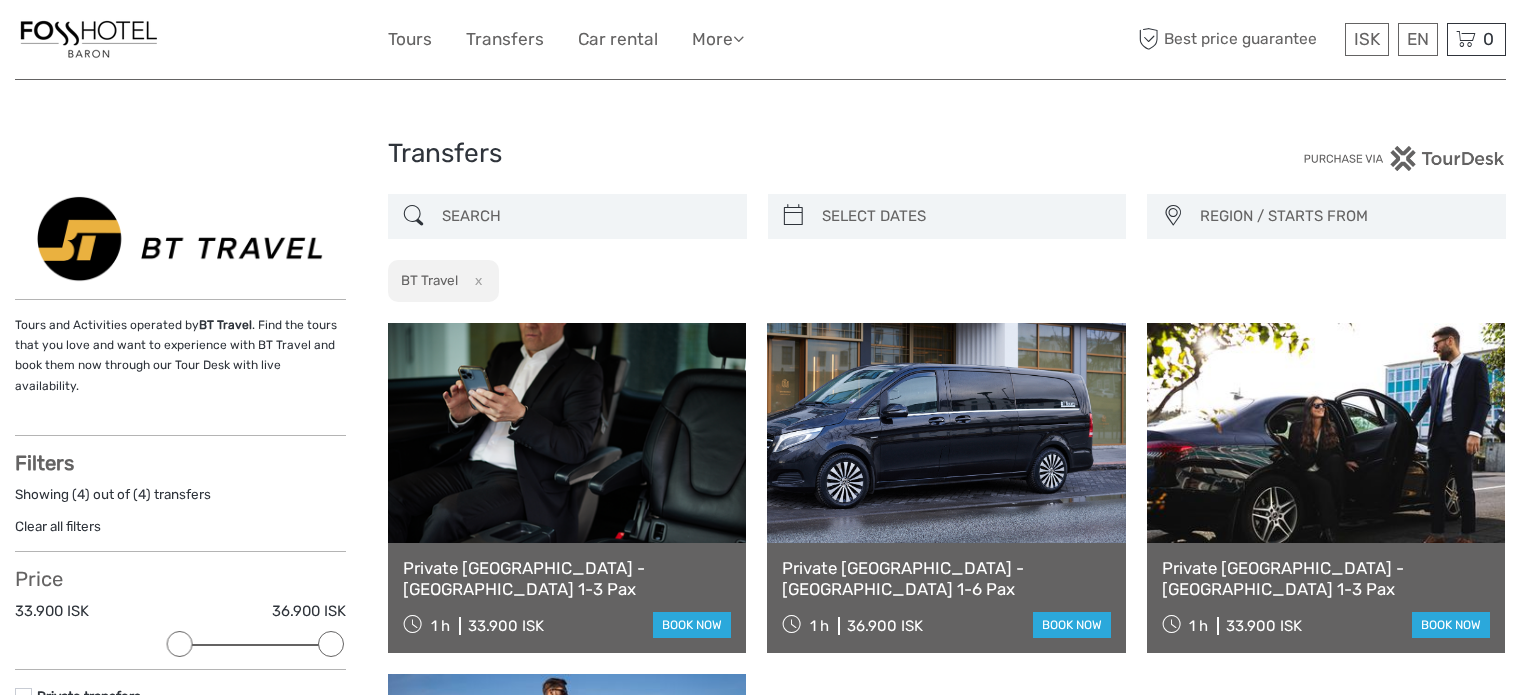 select 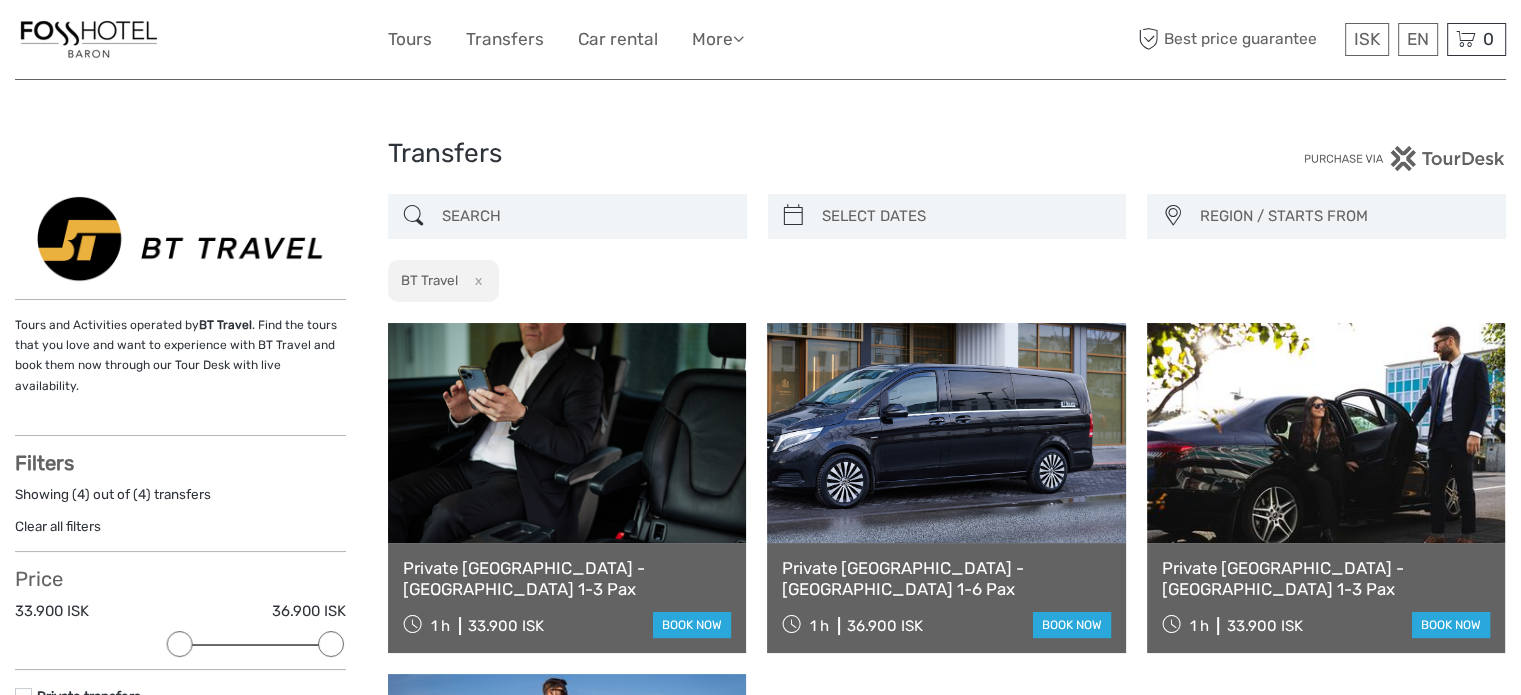 scroll, scrollTop: 0, scrollLeft: 0, axis: both 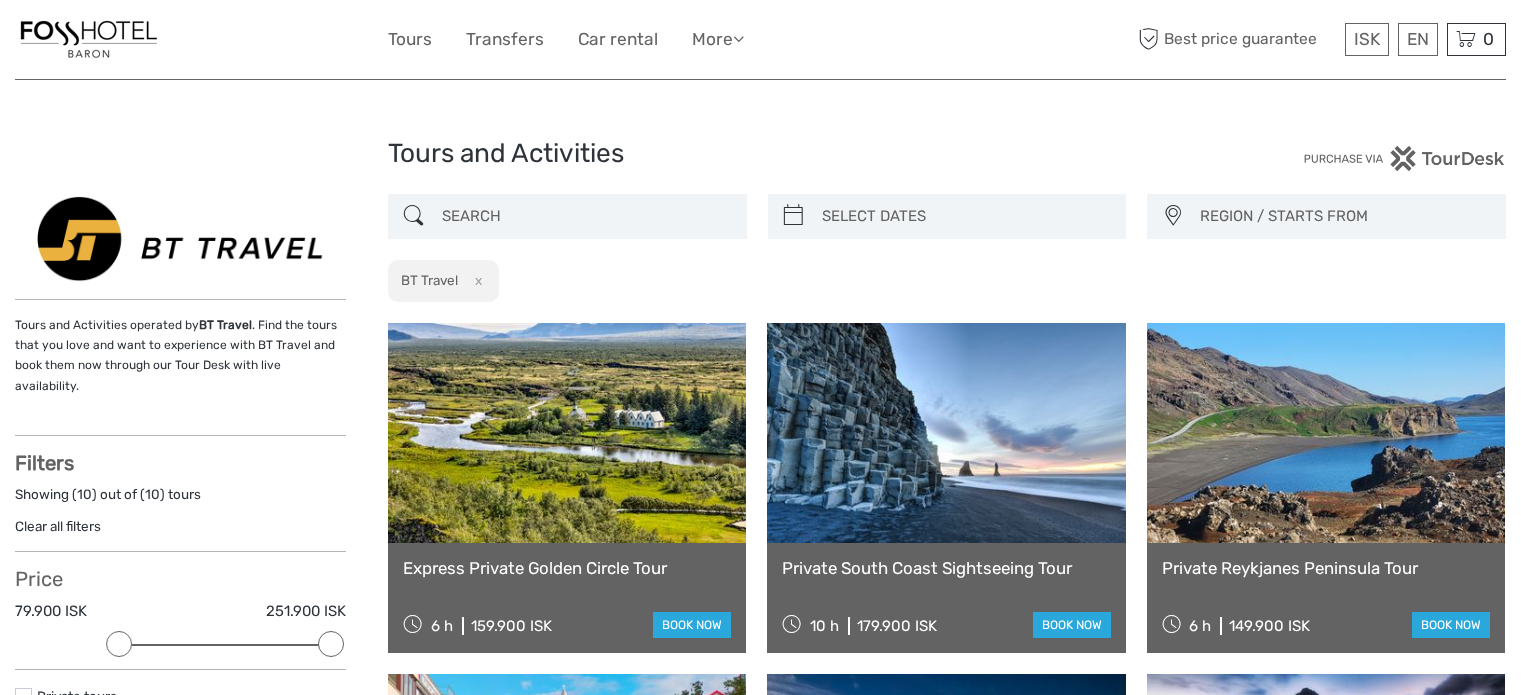 select 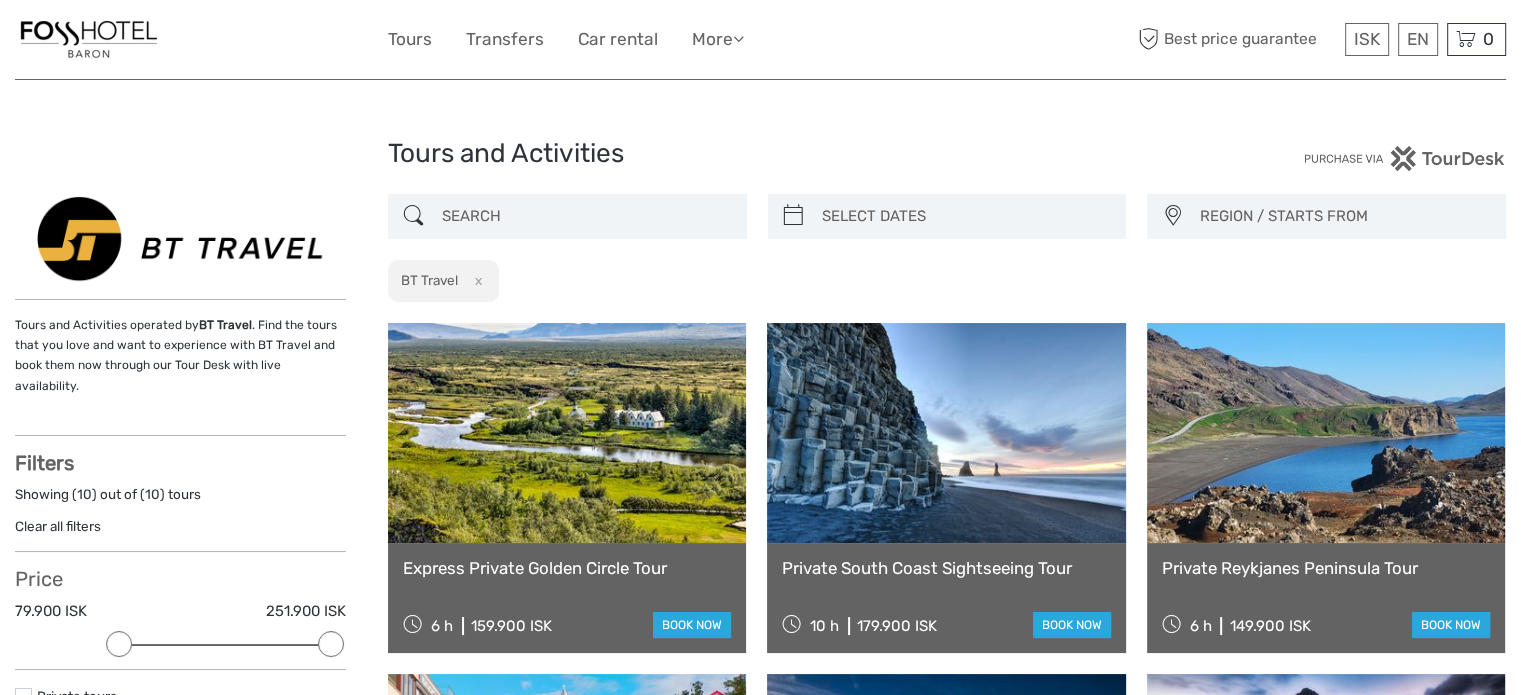 scroll, scrollTop: 0, scrollLeft: 0, axis: both 